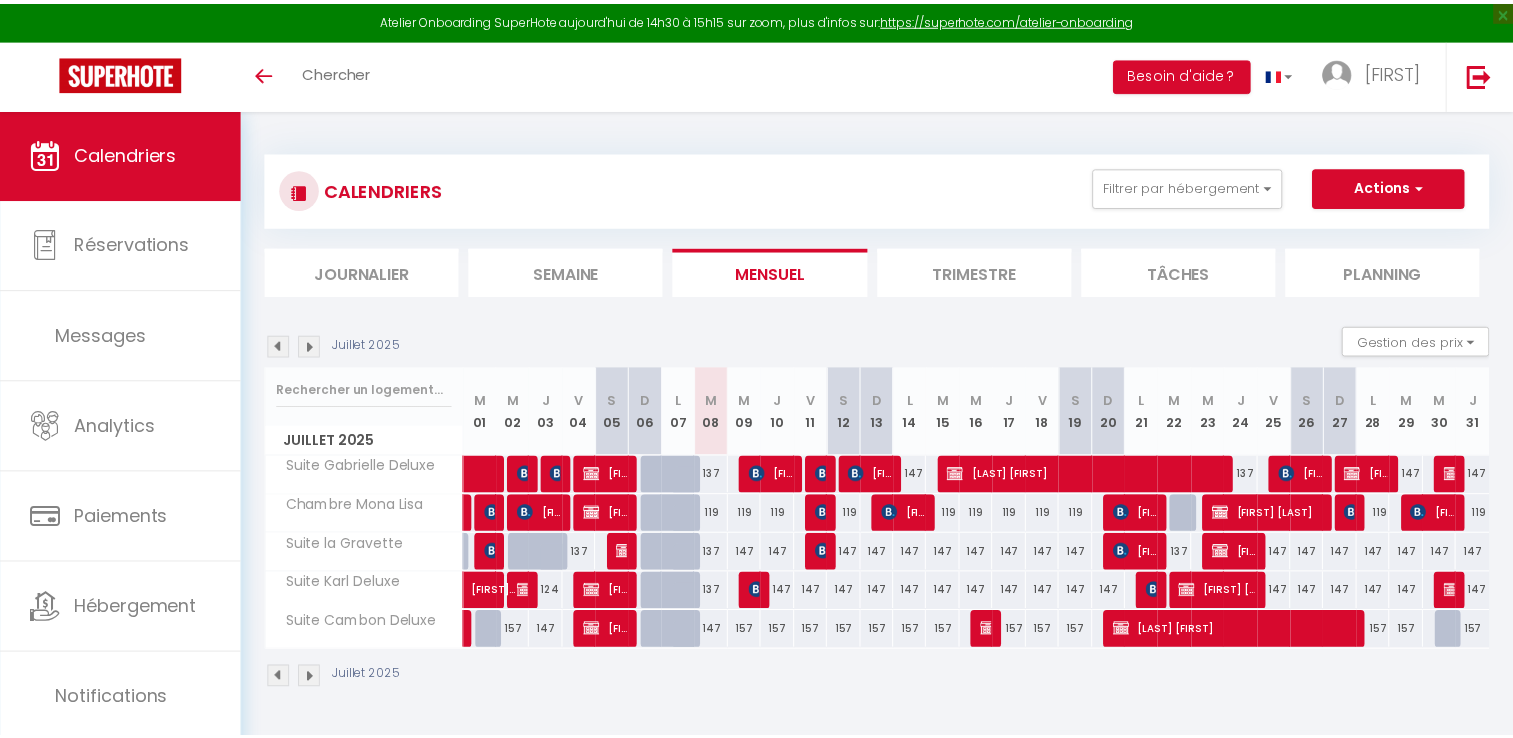 scroll, scrollTop: 76, scrollLeft: 0, axis: vertical 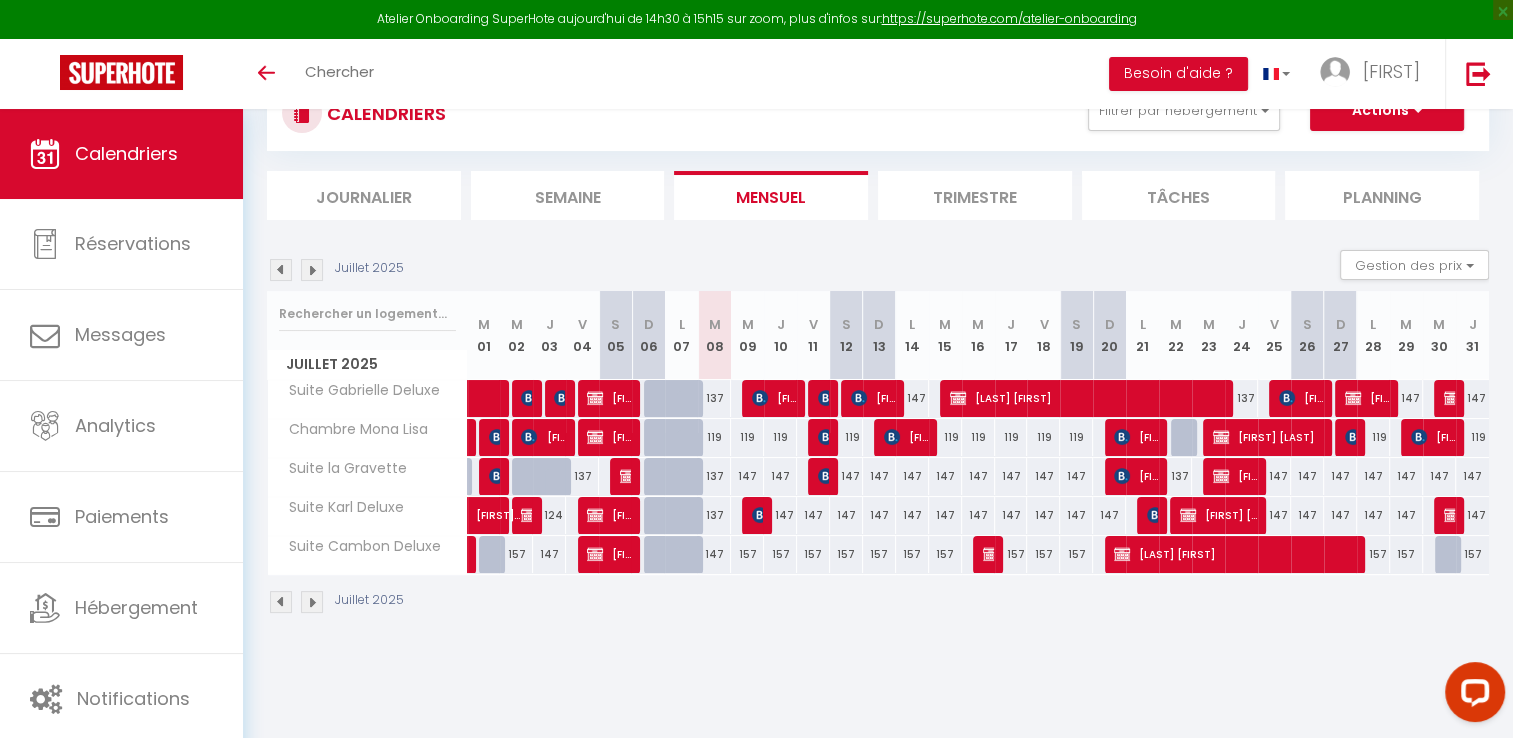 click at bounding box center (312, 270) 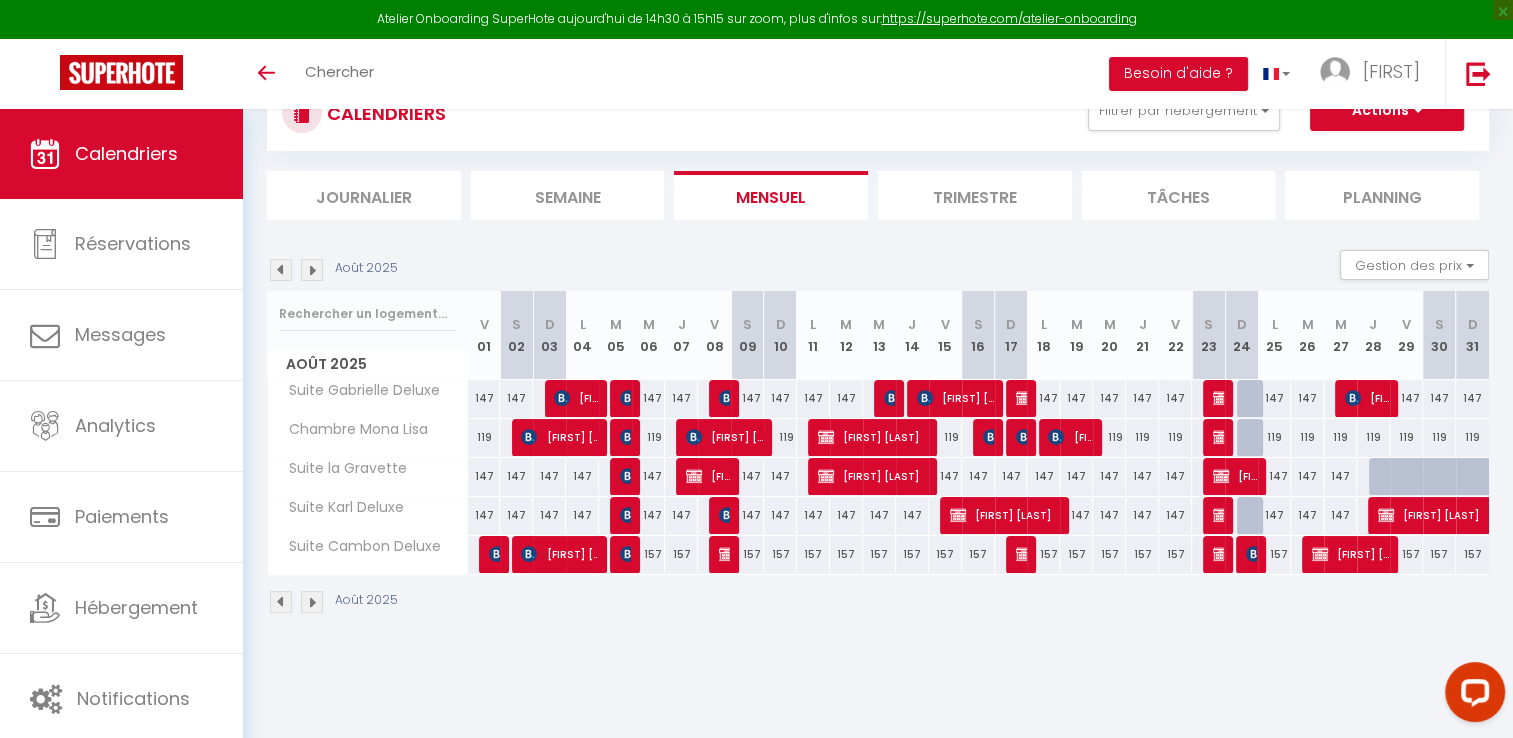 click on "119" at bounding box center (1373, 437) 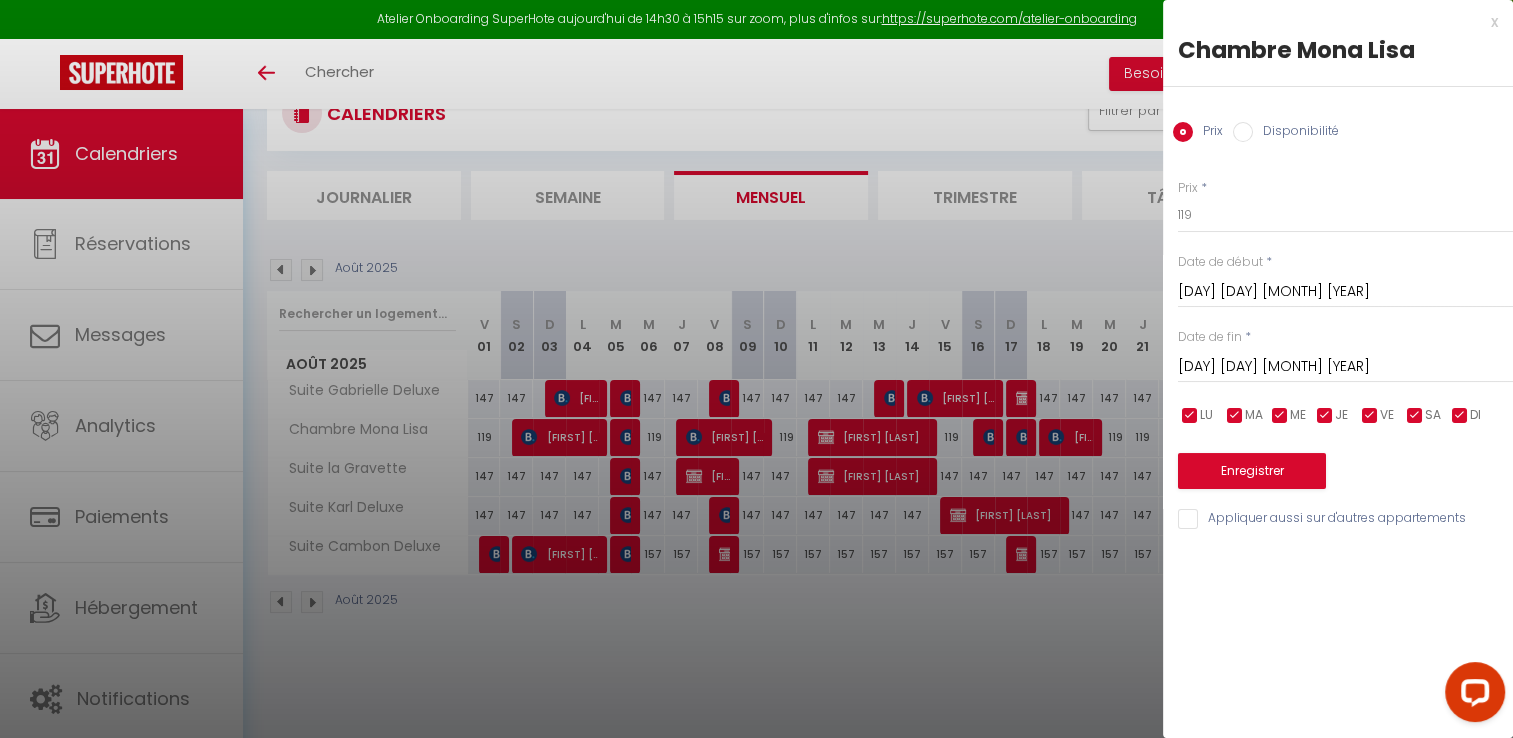 click on "Disponibilité" at bounding box center (1243, 132) 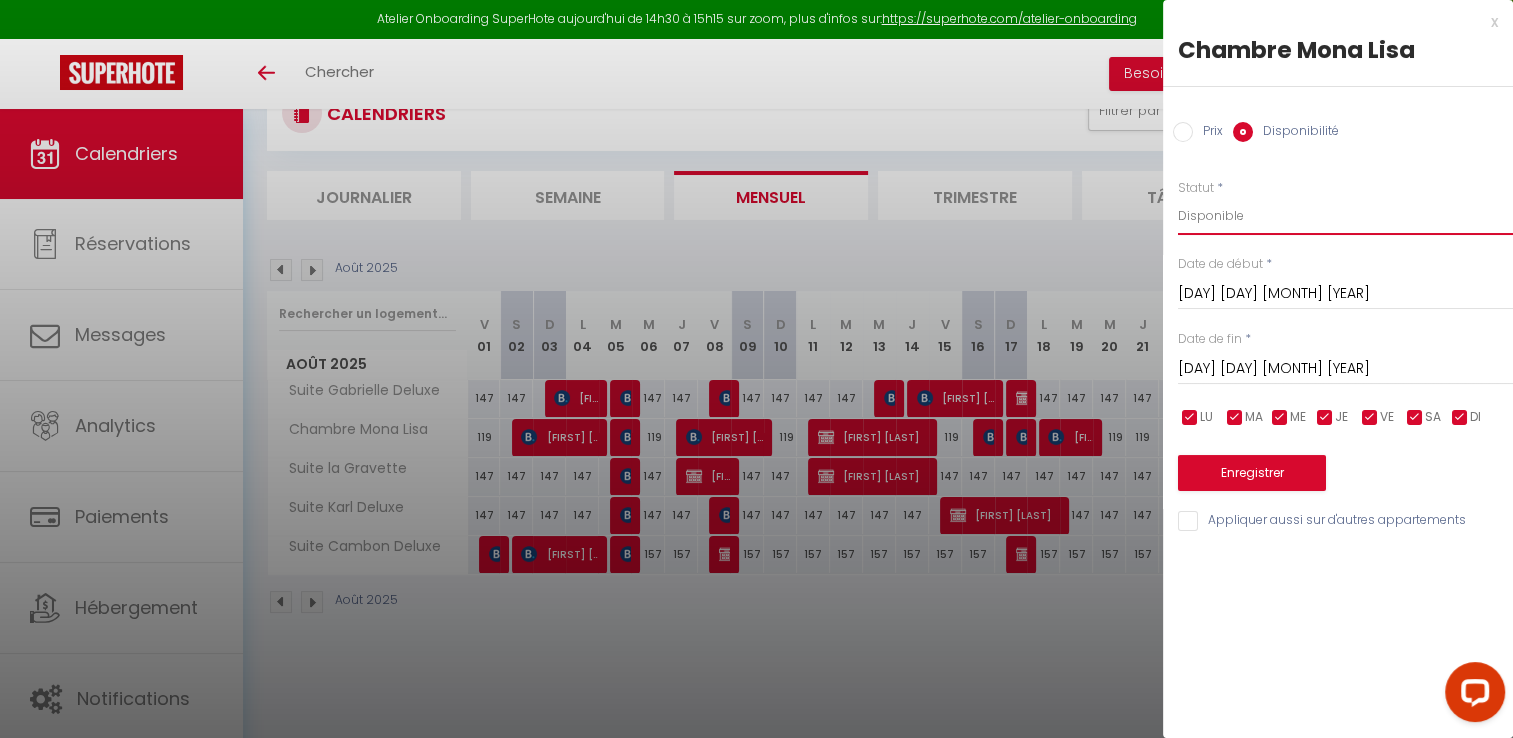 click on "Disponible
Indisponible" at bounding box center (1345, 216) 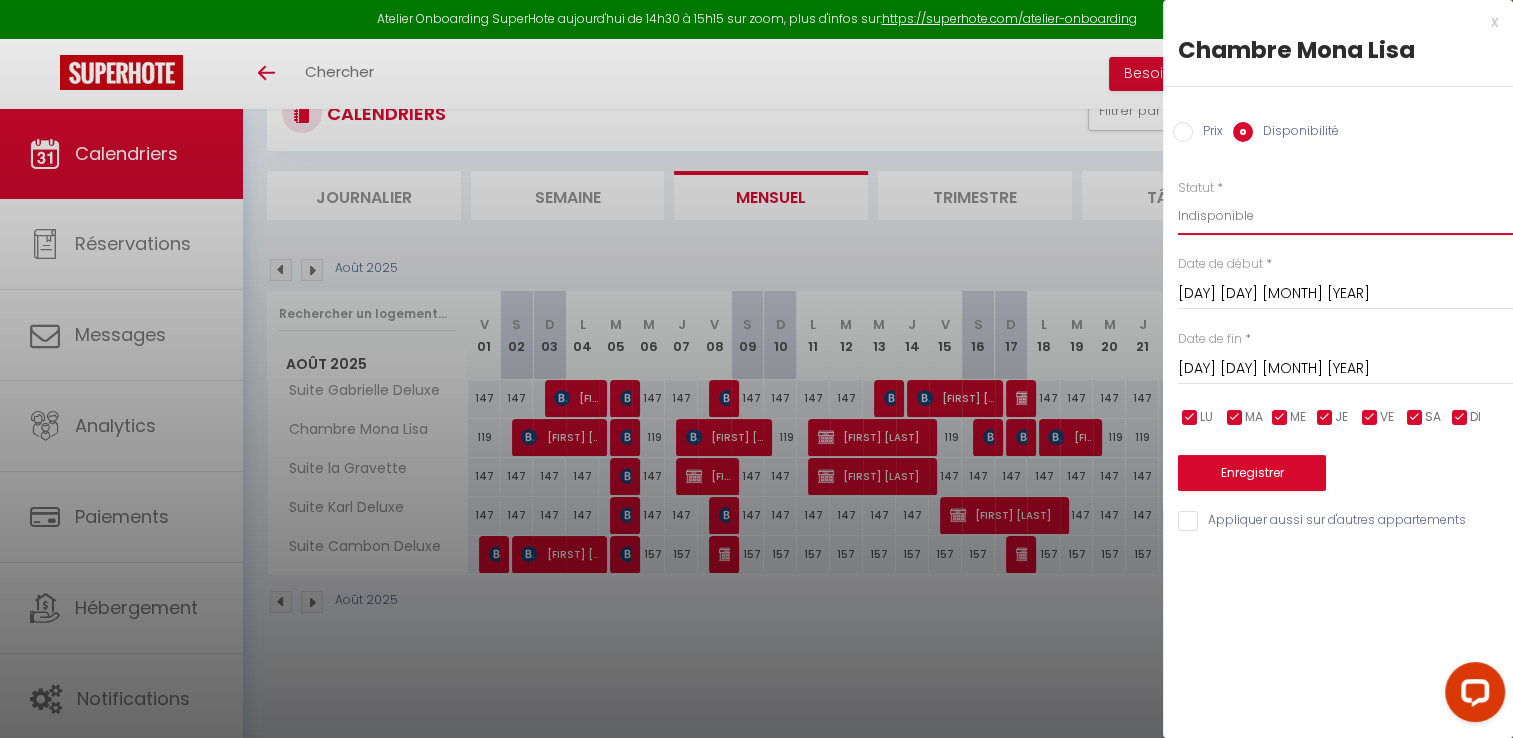 click on "Disponible
Indisponible" at bounding box center (1345, 216) 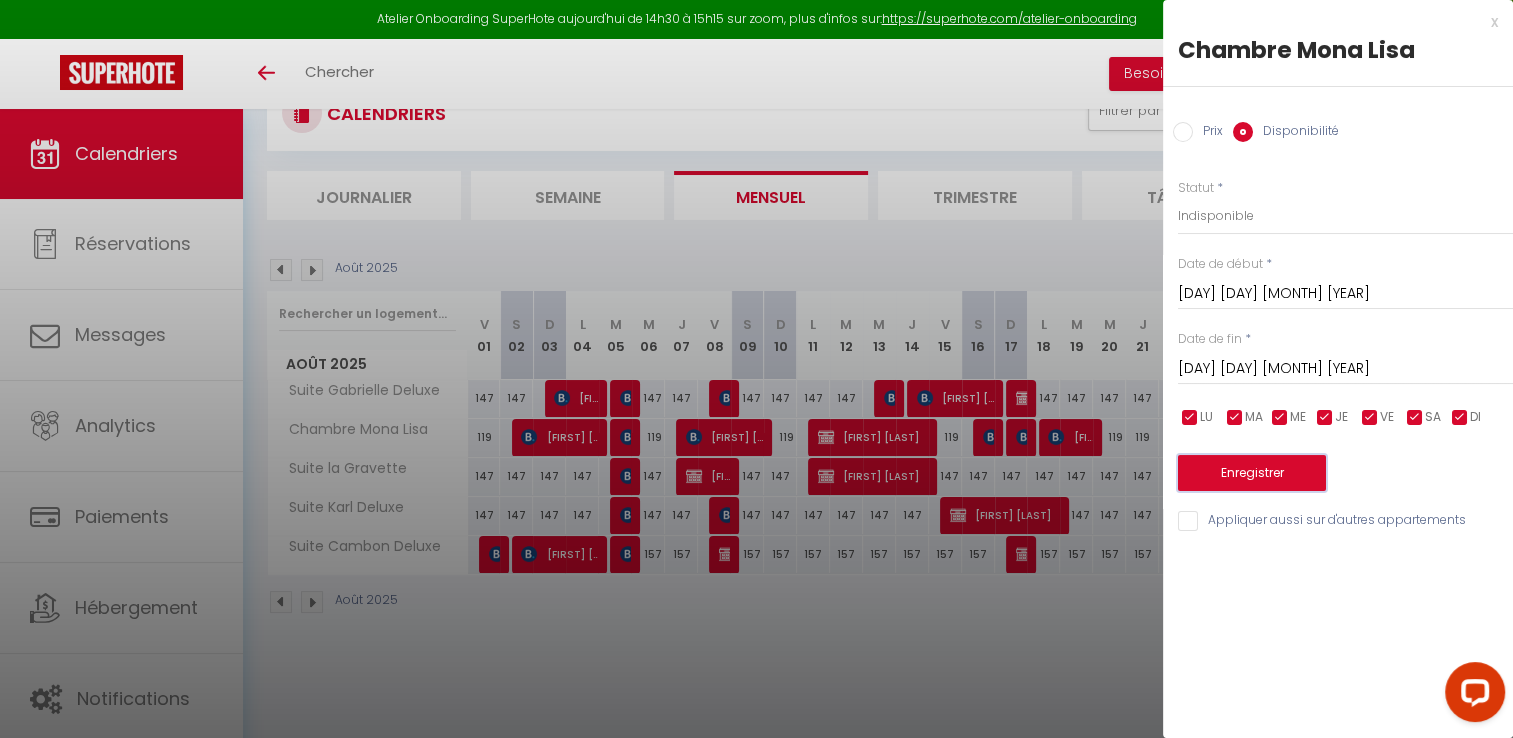 click on "Enregistrer" at bounding box center [1252, 473] 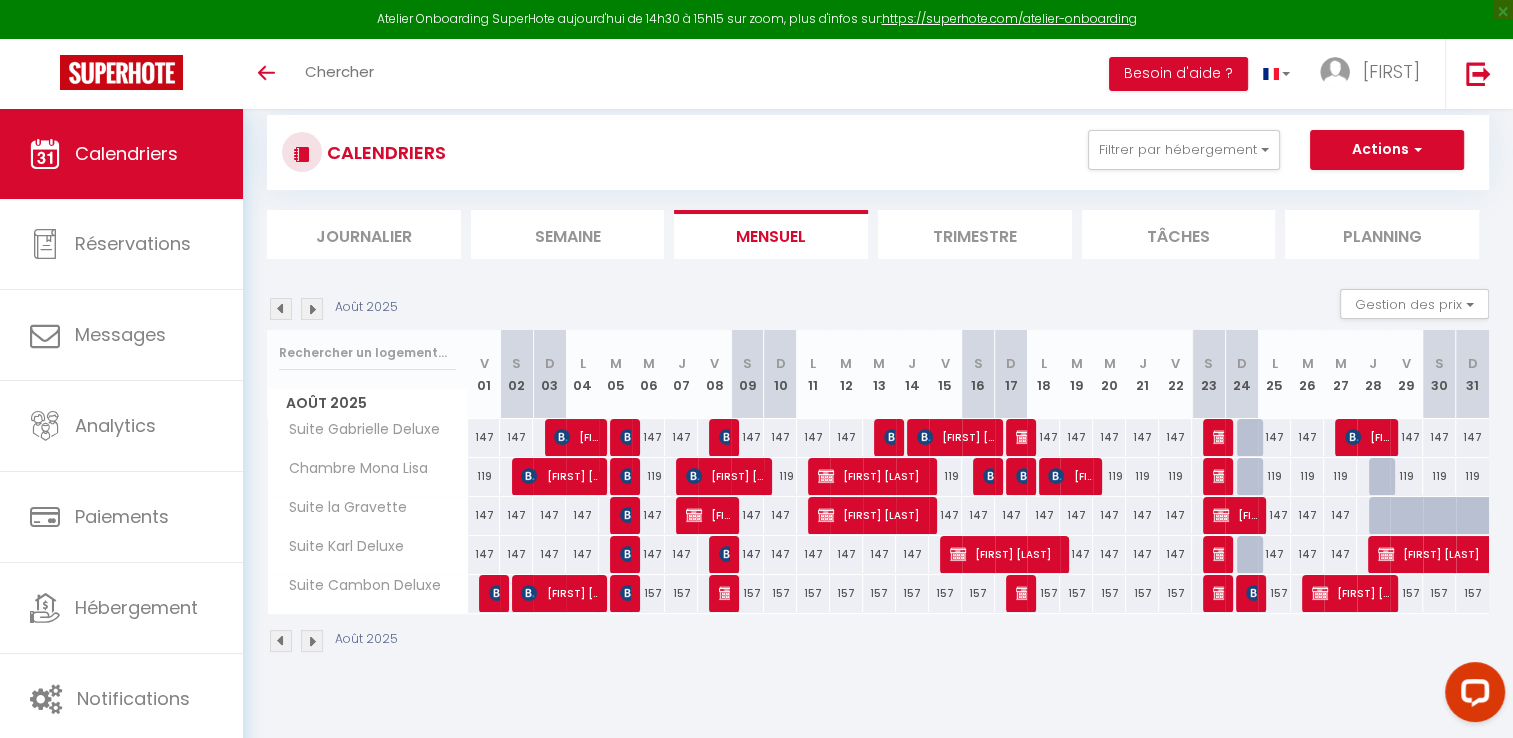 scroll, scrollTop: 0, scrollLeft: 0, axis: both 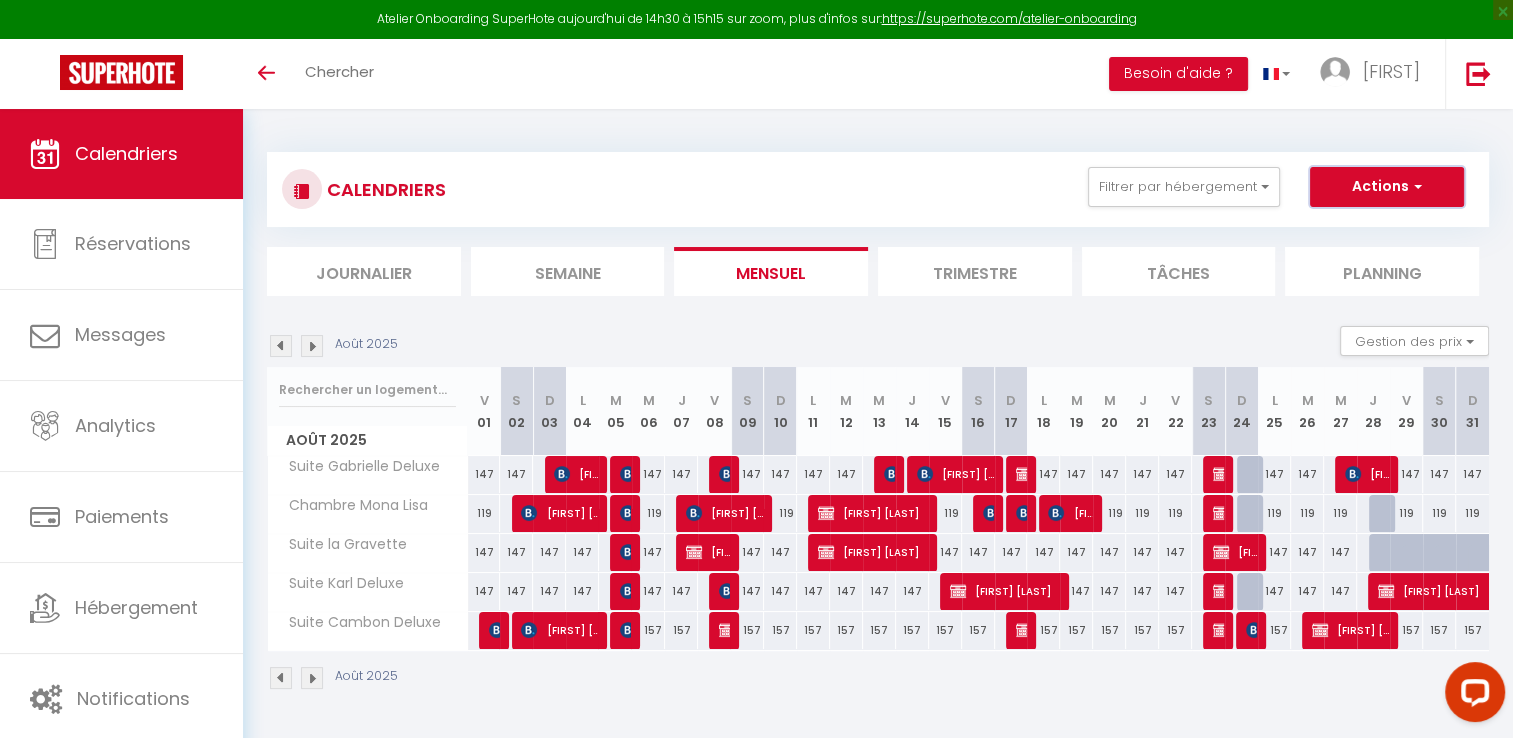 click on "Actions" at bounding box center [1387, 187] 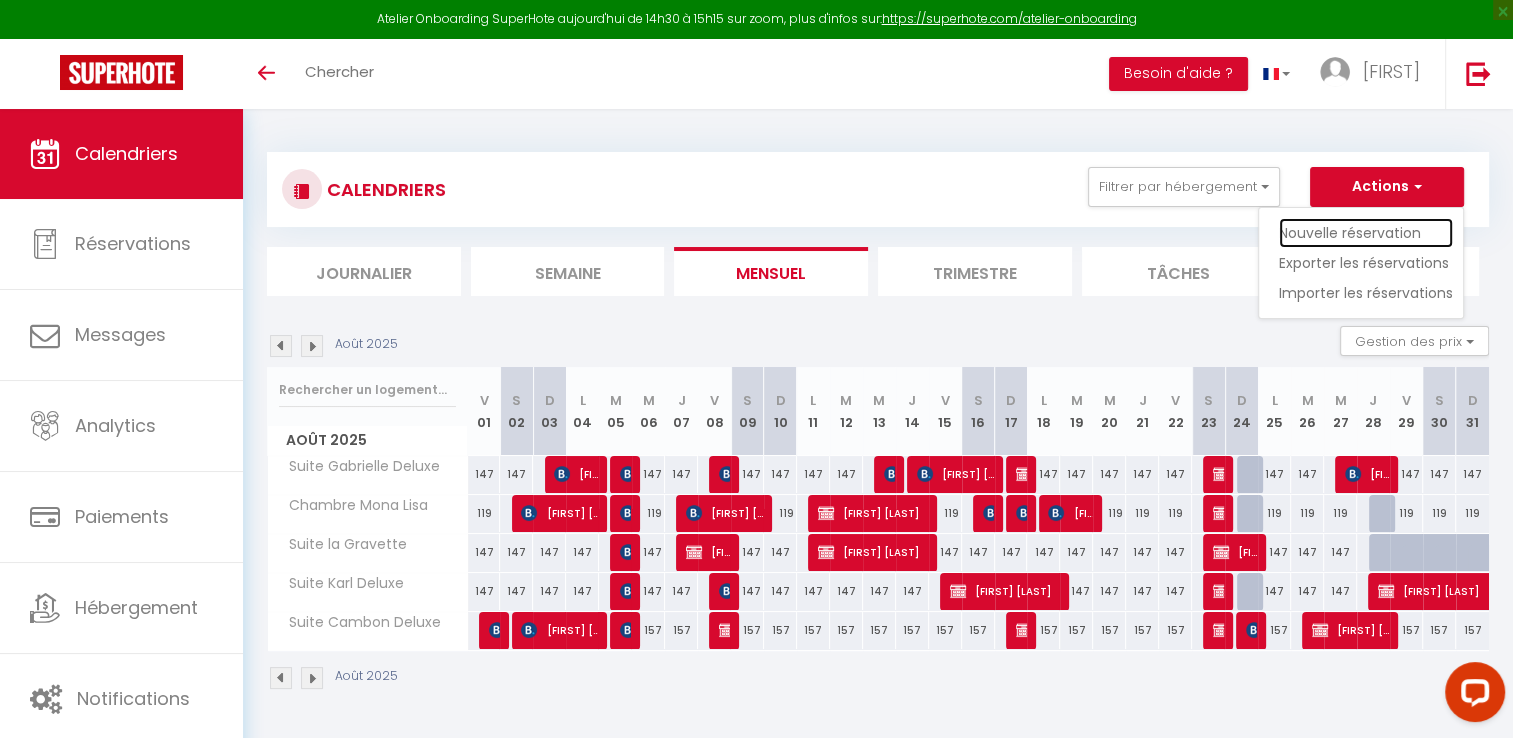 click on "Nouvelle réservation" at bounding box center [1366, 233] 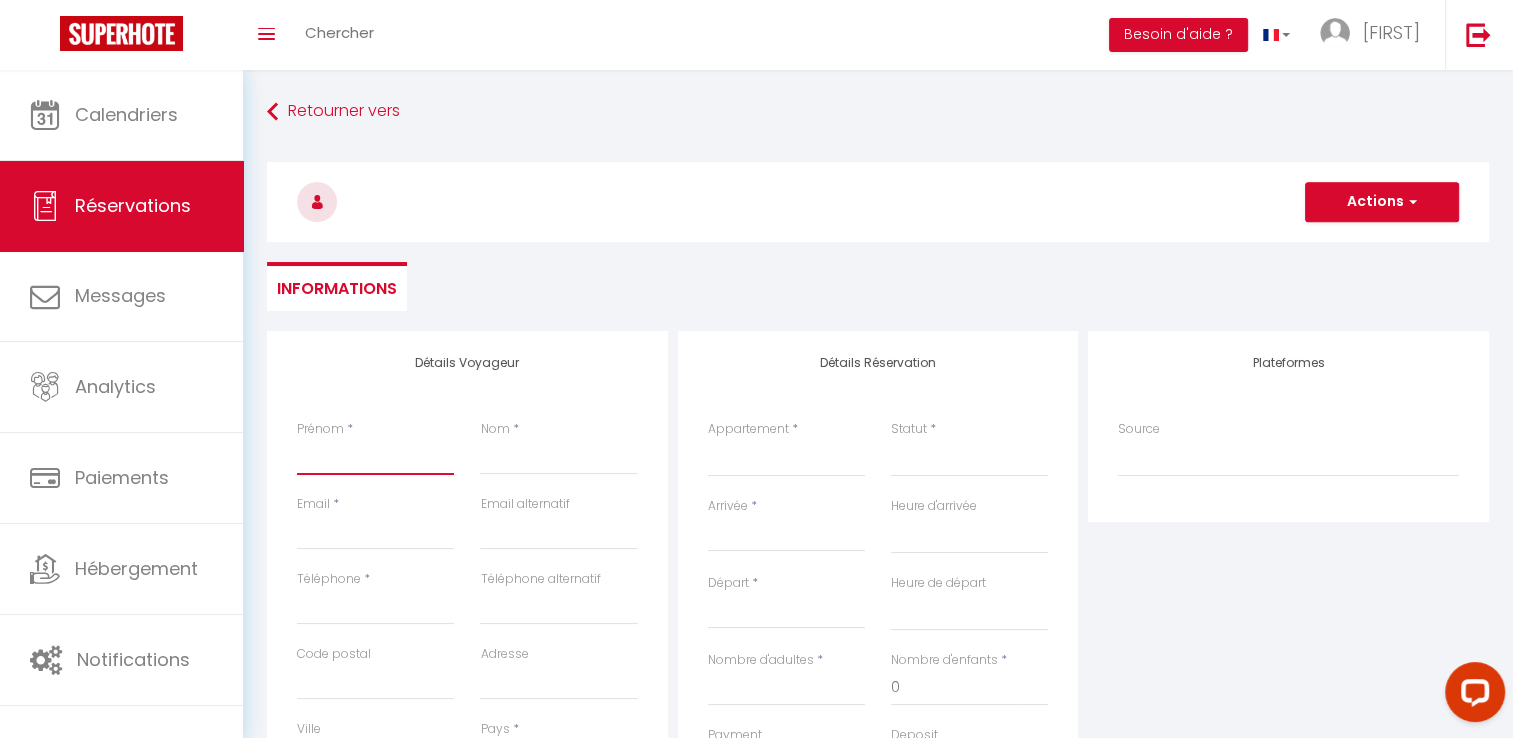 click on "Prénom" at bounding box center [375, 457] 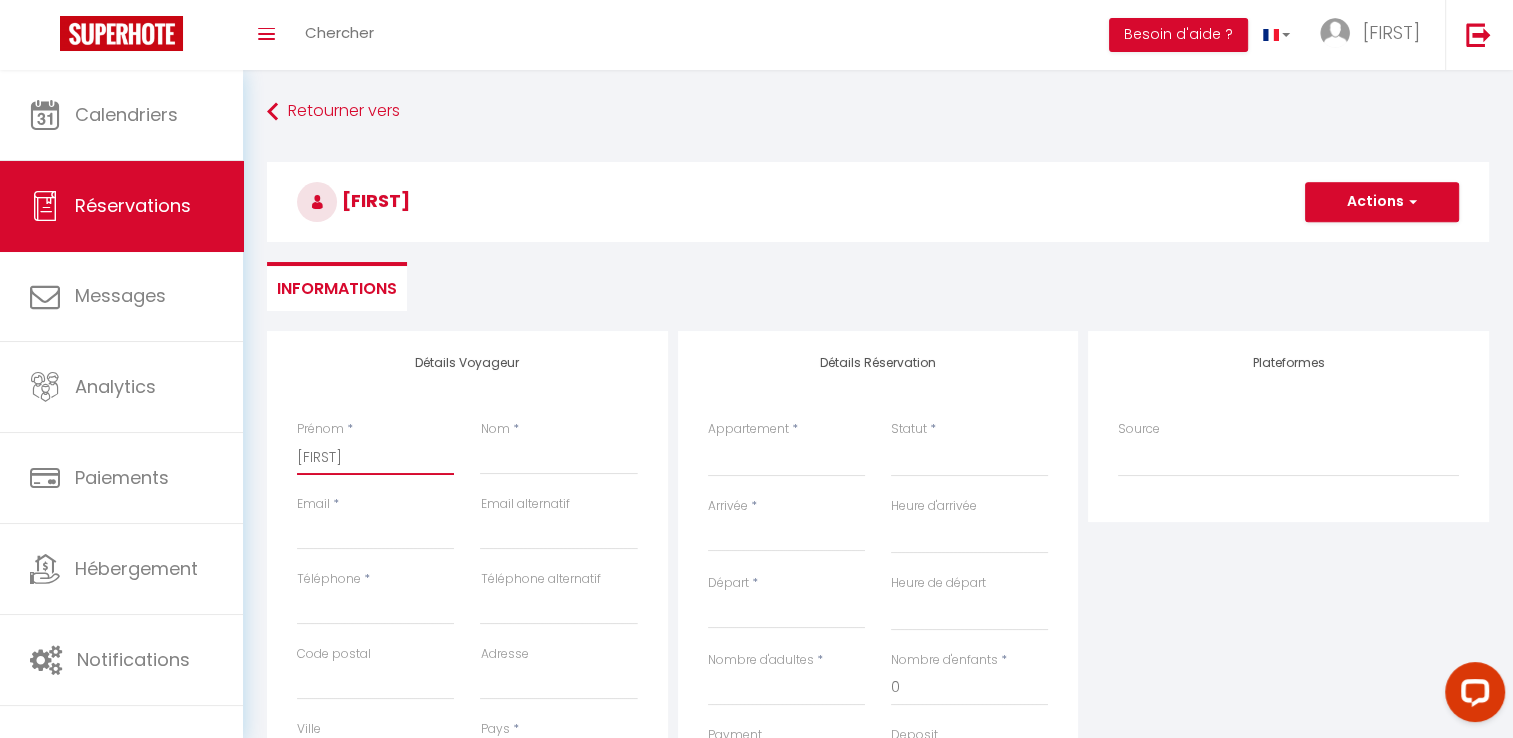 type on "[FIRST]" 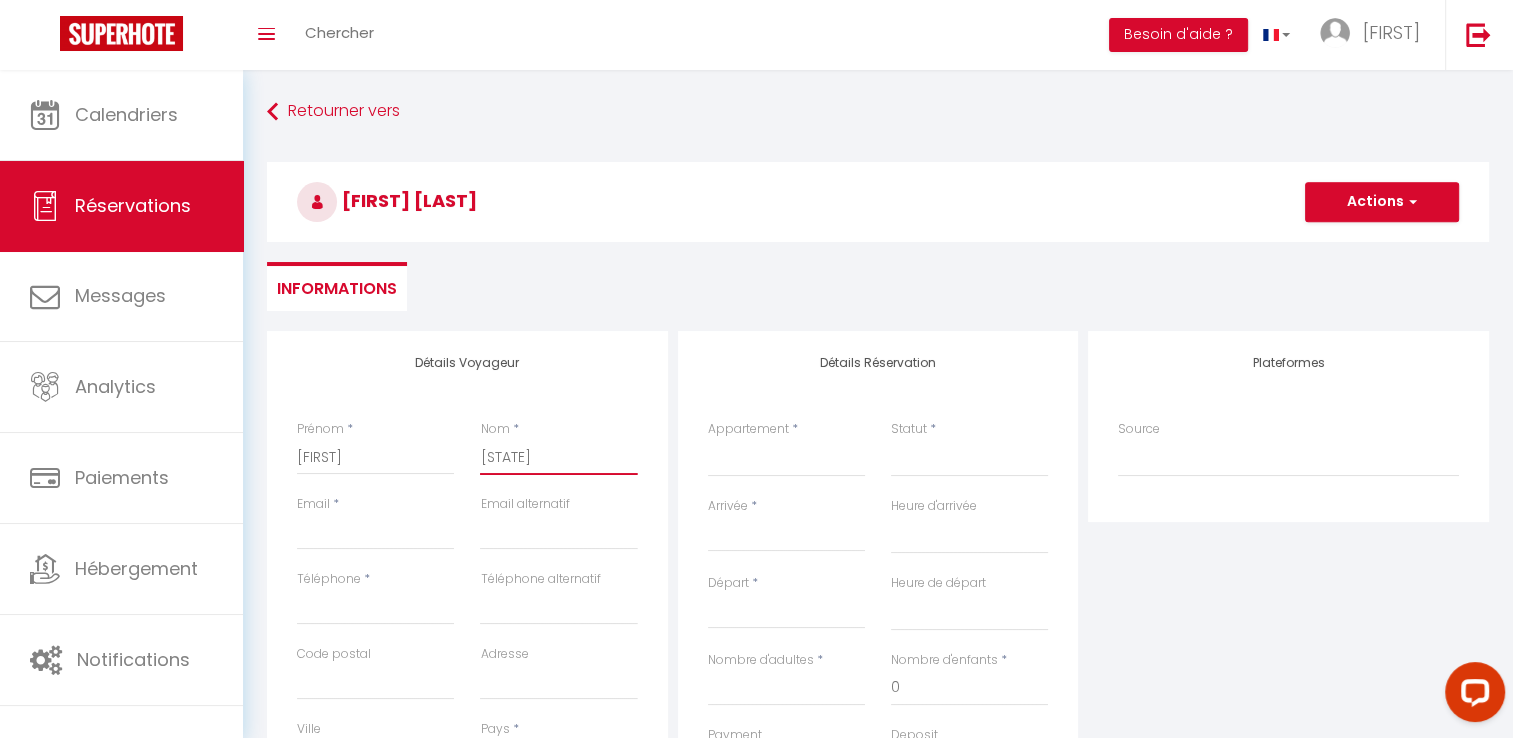 type on "[STATE]" 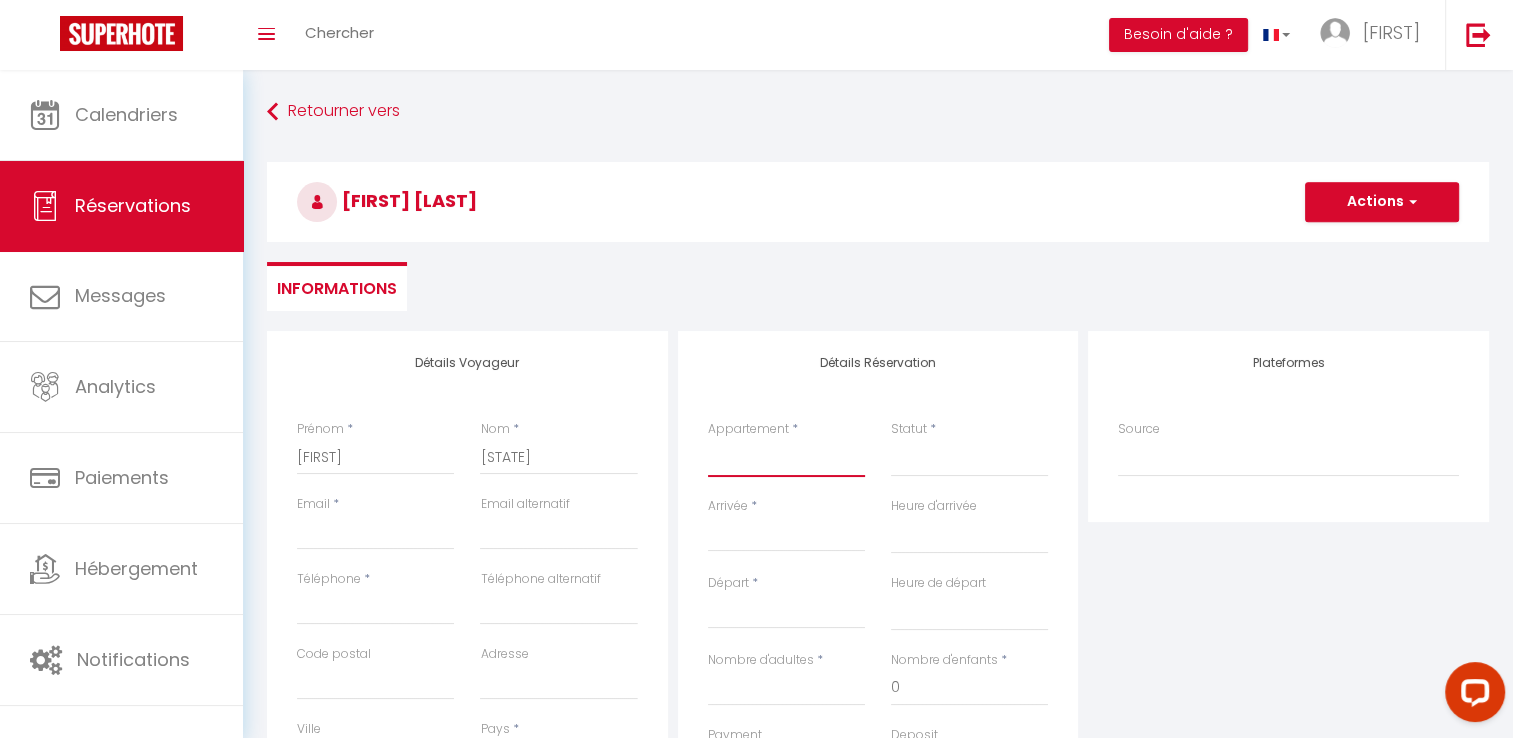 click on "Suite Gabrielle Deluxe Suite Karl Deluxe Suite Cambon Deluxe Chambre Mona Lisa Suite la Gravette" at bounding box center [786, 458] 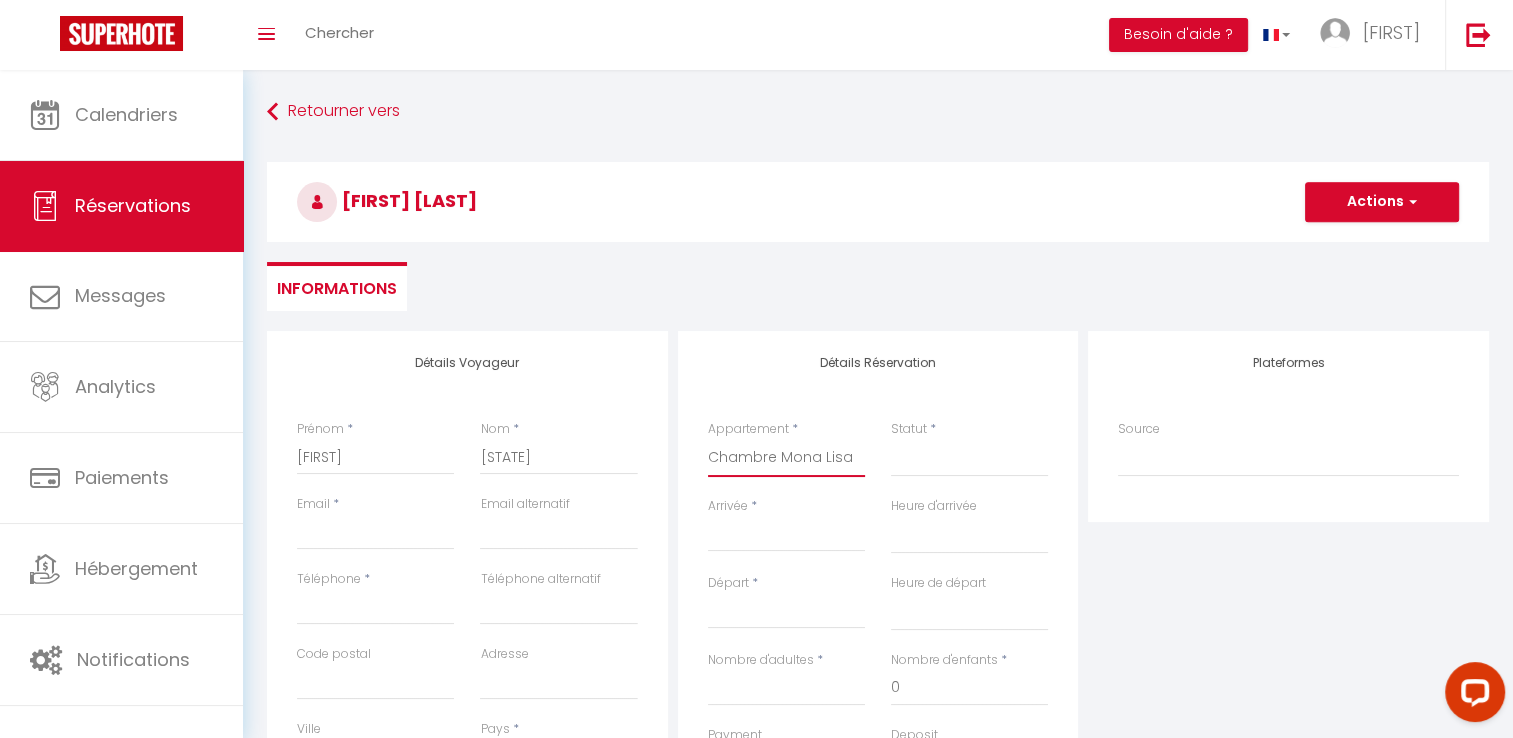 click on "Suite Gabrielle Deluxe Suite Karl Deluxe Suite Cambon Deluxe Chambre Mona Lisa Suite la Gravette" at bounding box center [786, 458] 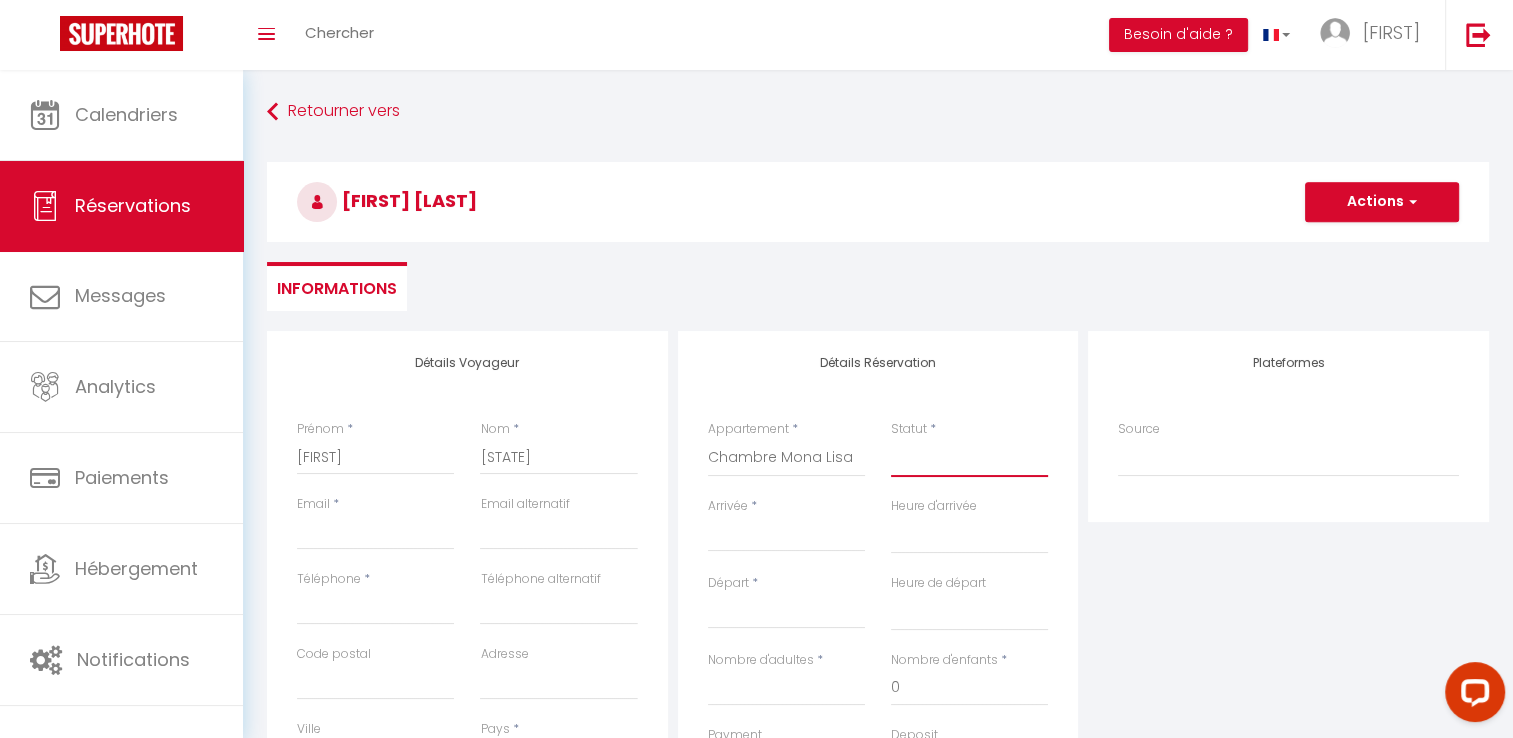 click on "Confirmé Non Confirmé Annulé Annulé par le voyageur No Show Request" at bounding box center [969, 458] 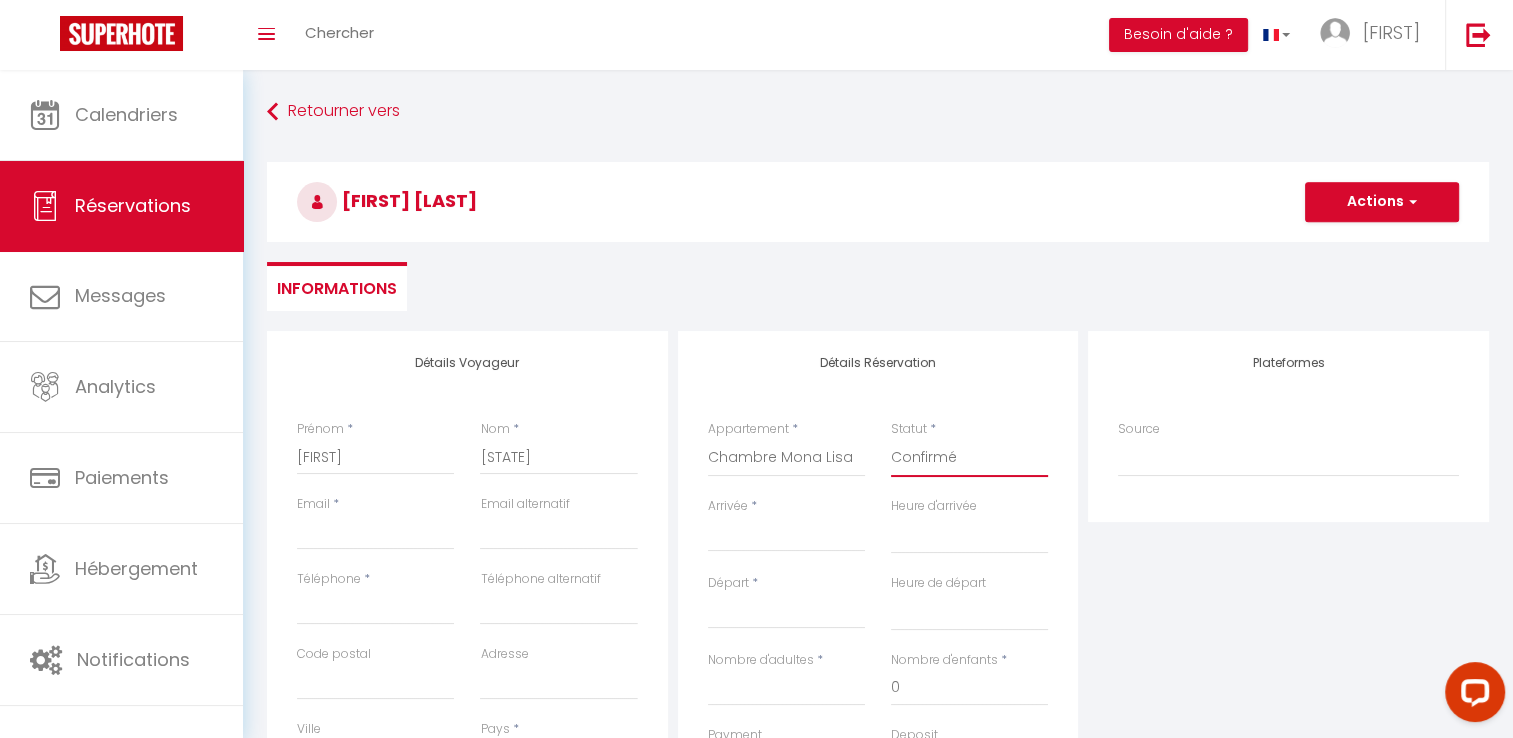 click on "Confirmé Non Confirmé Annulé Annulé par le voyageur No Show Request" at bounding box center [969, 458] 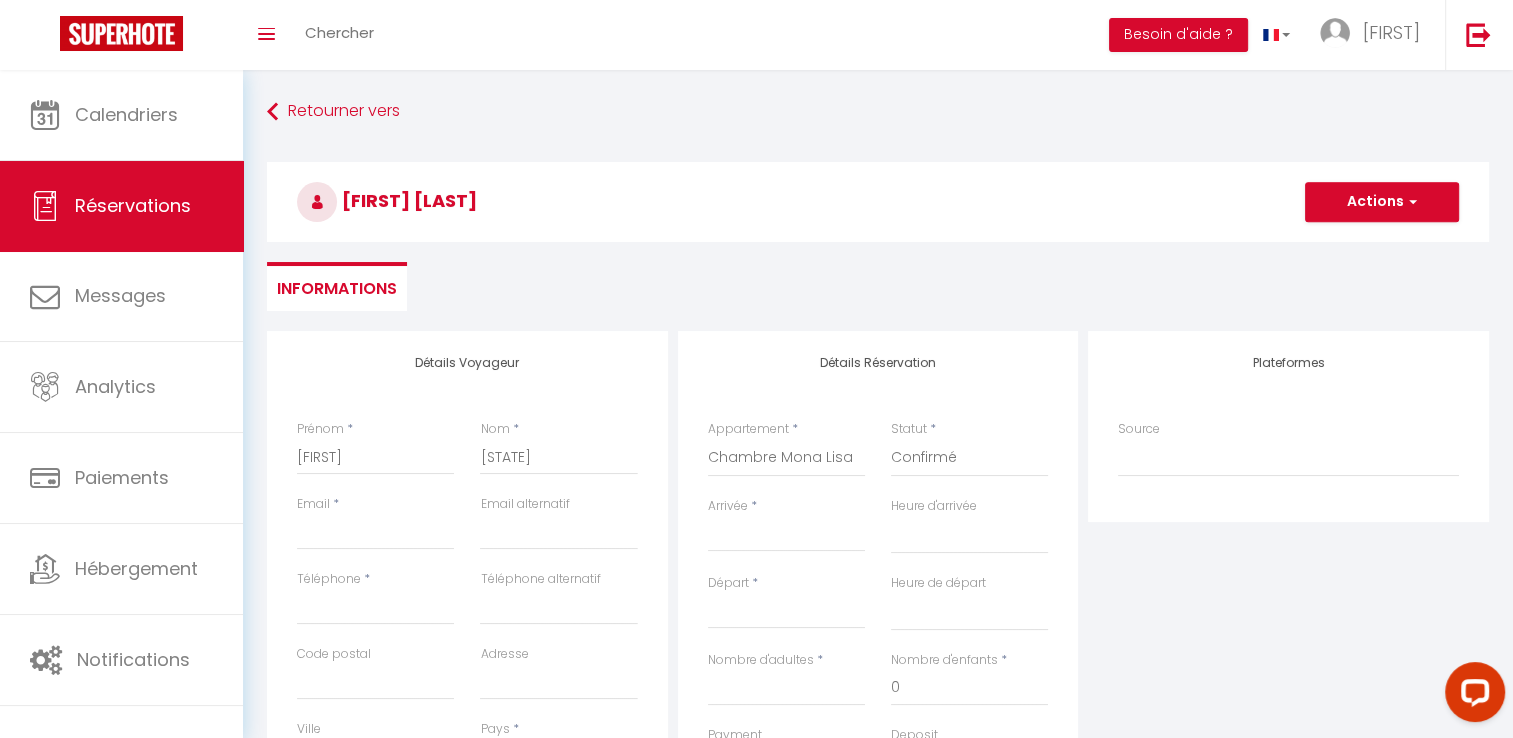 click on "Arrivée" at bounding box center [786, 536] 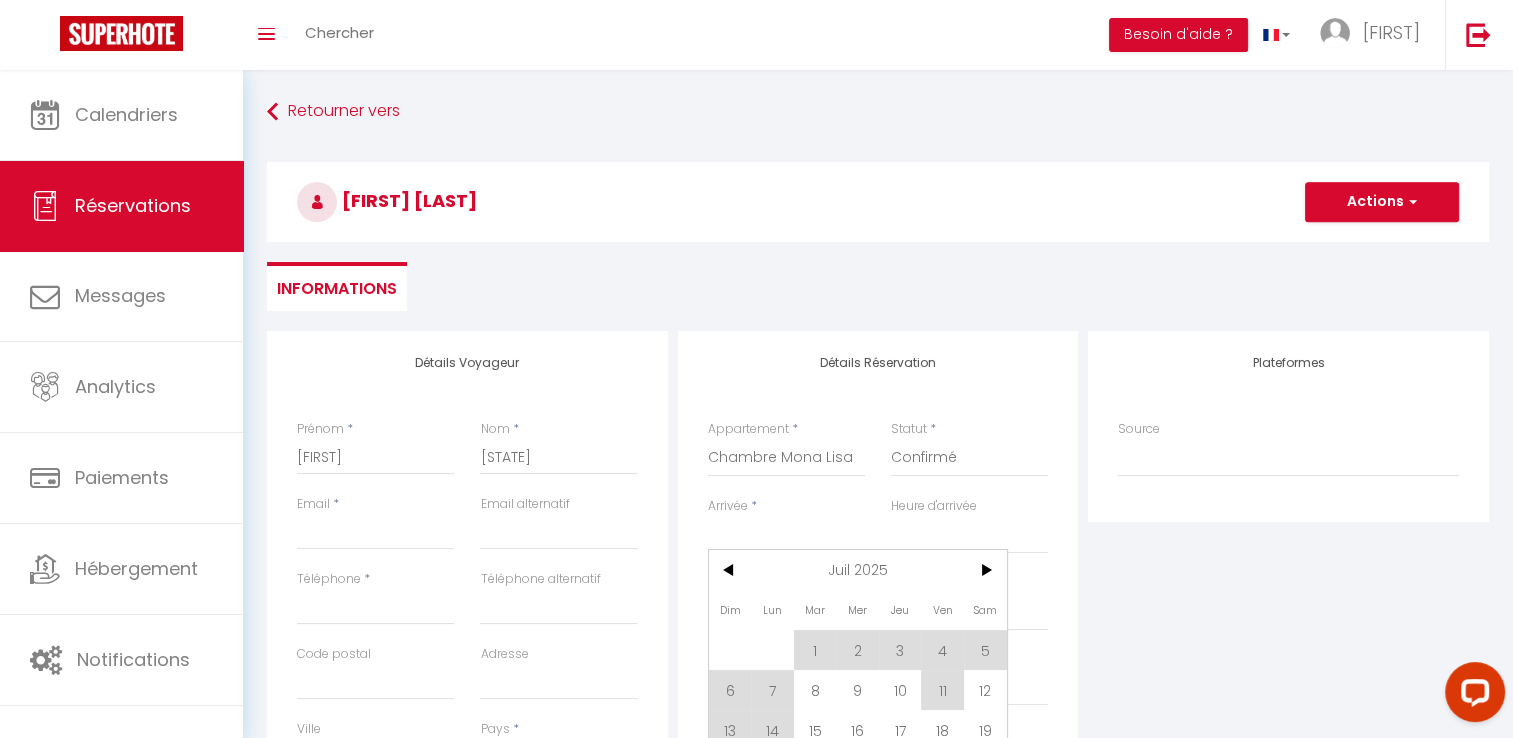 scroll, scrollTop: 200, scrollLeft: 0, axis: vertical 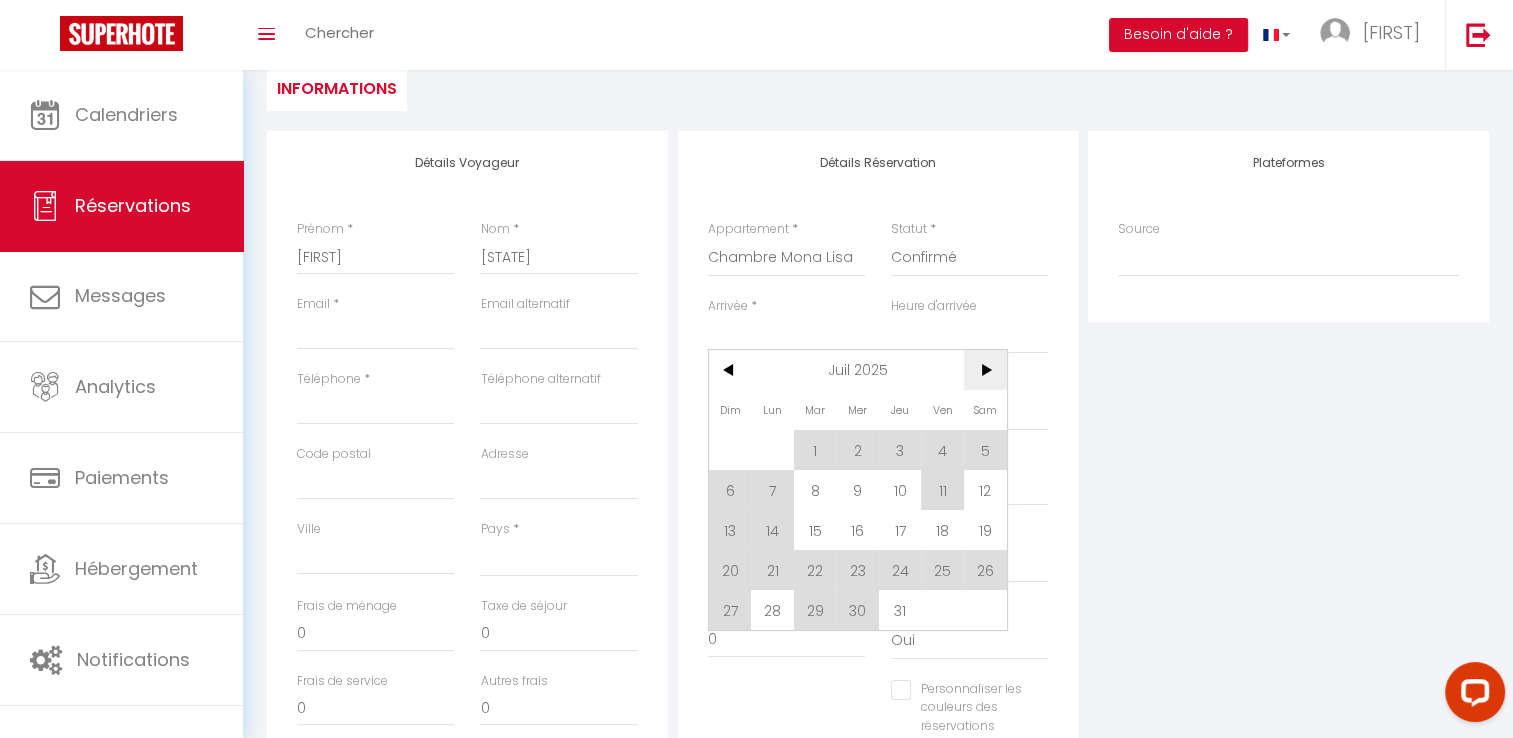 click on ">" at bounding box center [985, 370] 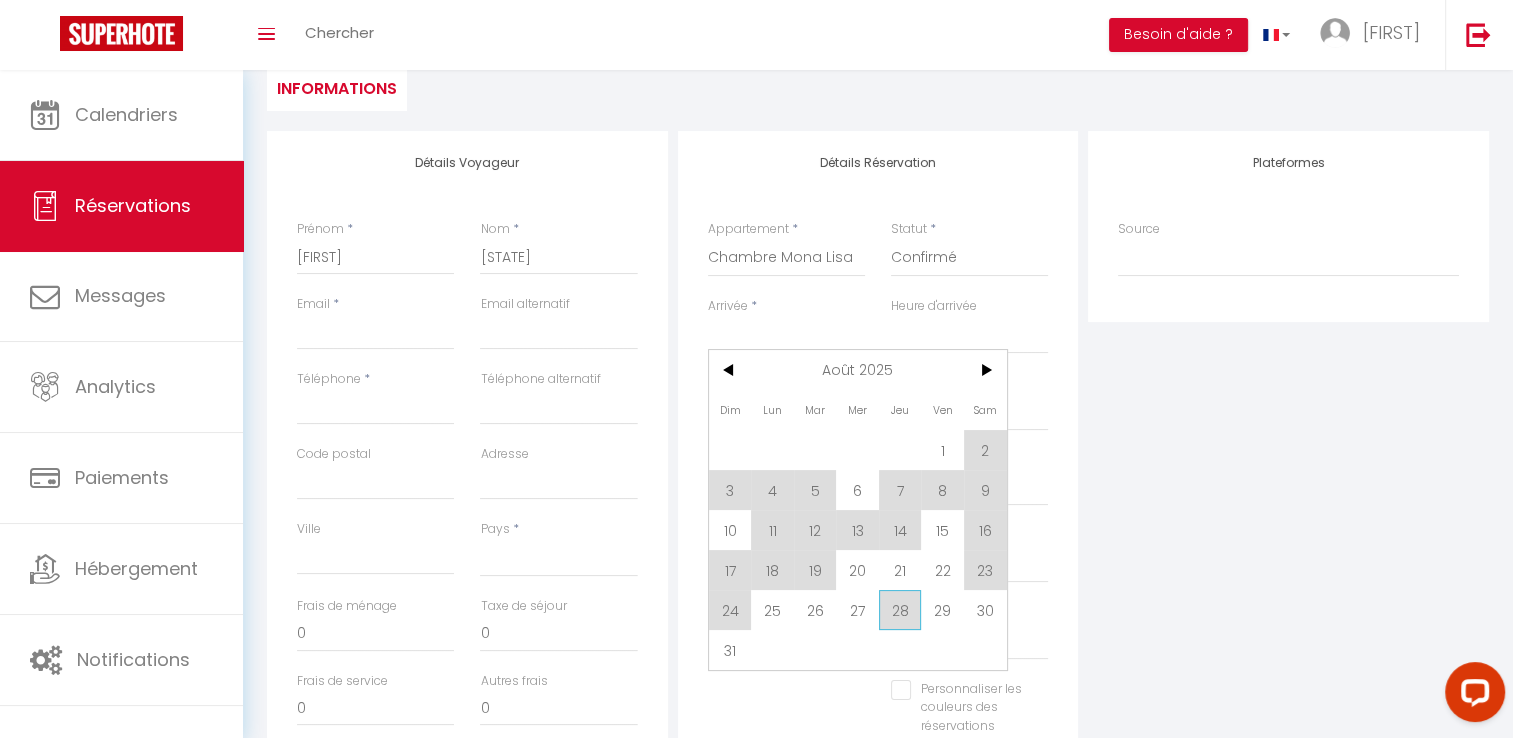 click on "28" at bounding box center (900, 610) 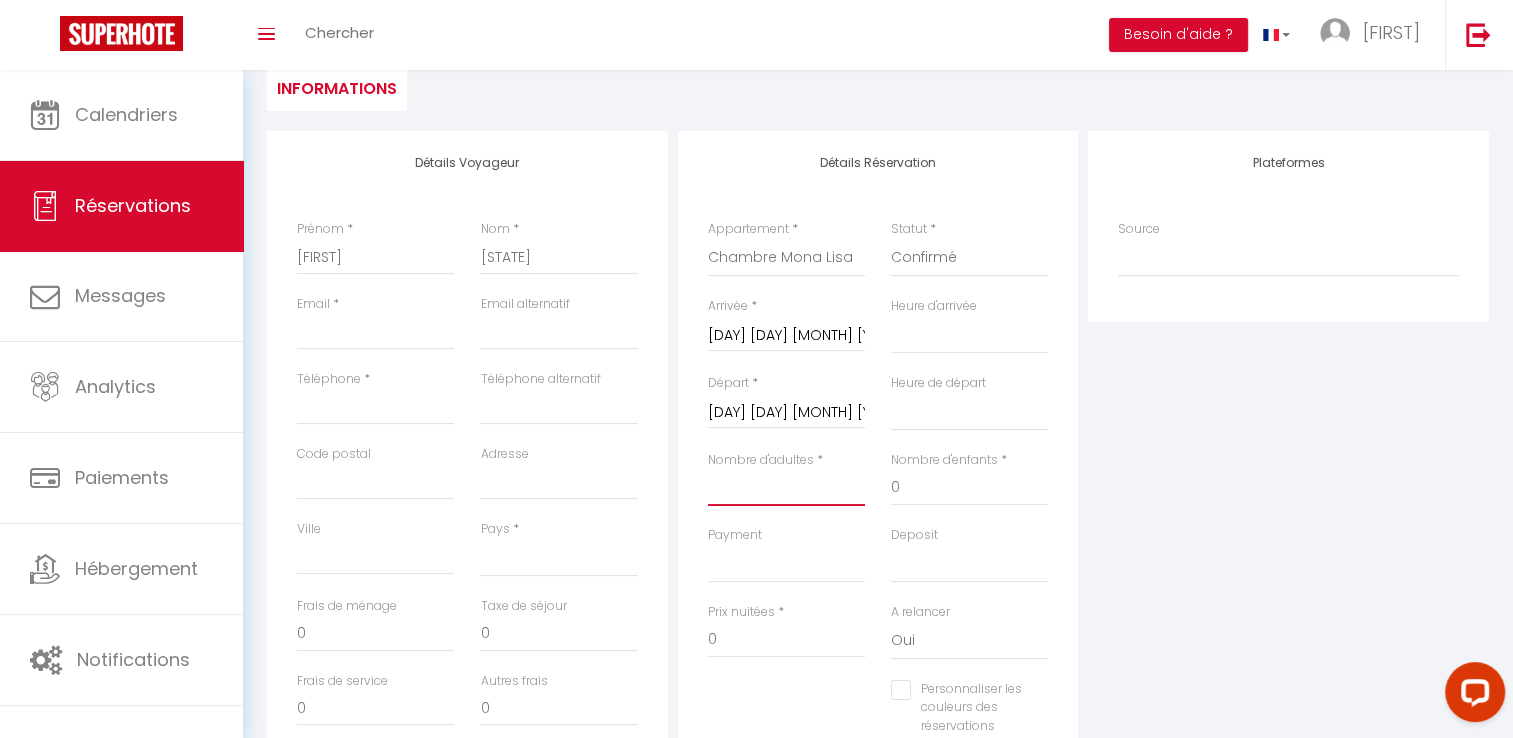 click on "Nombre d'adultes" at bounding box center [786, 488] 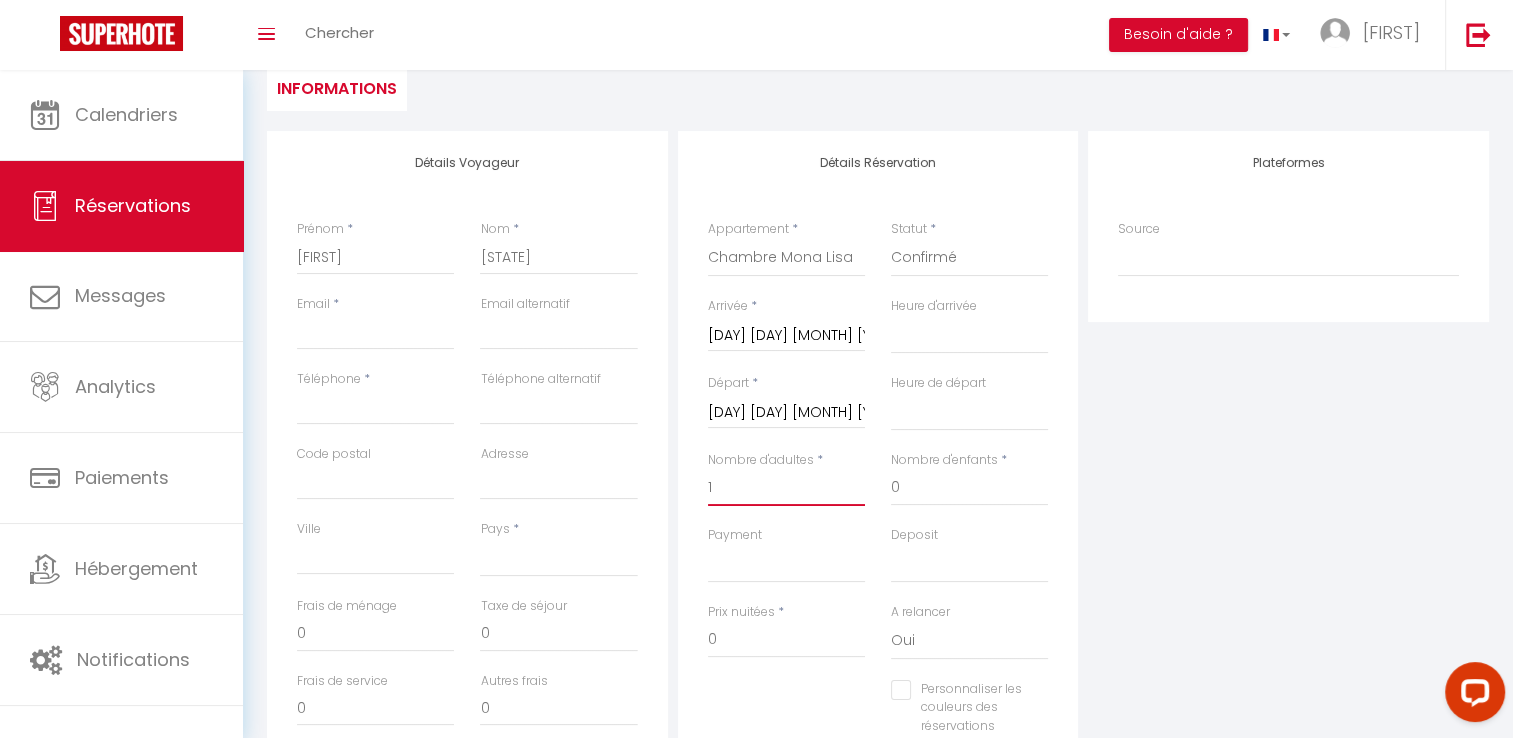 type on "1" 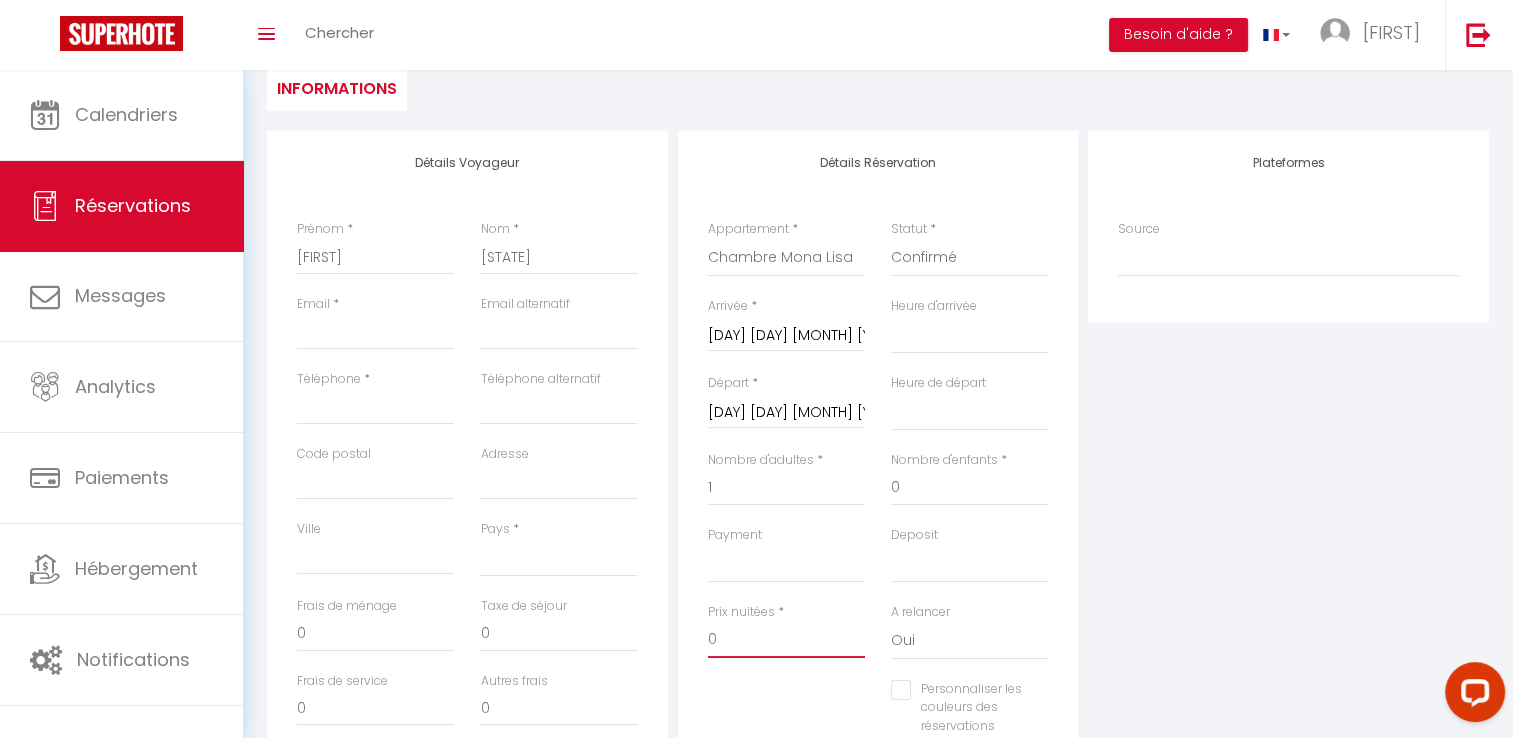 click on "0" at bounding box center [786, 640] 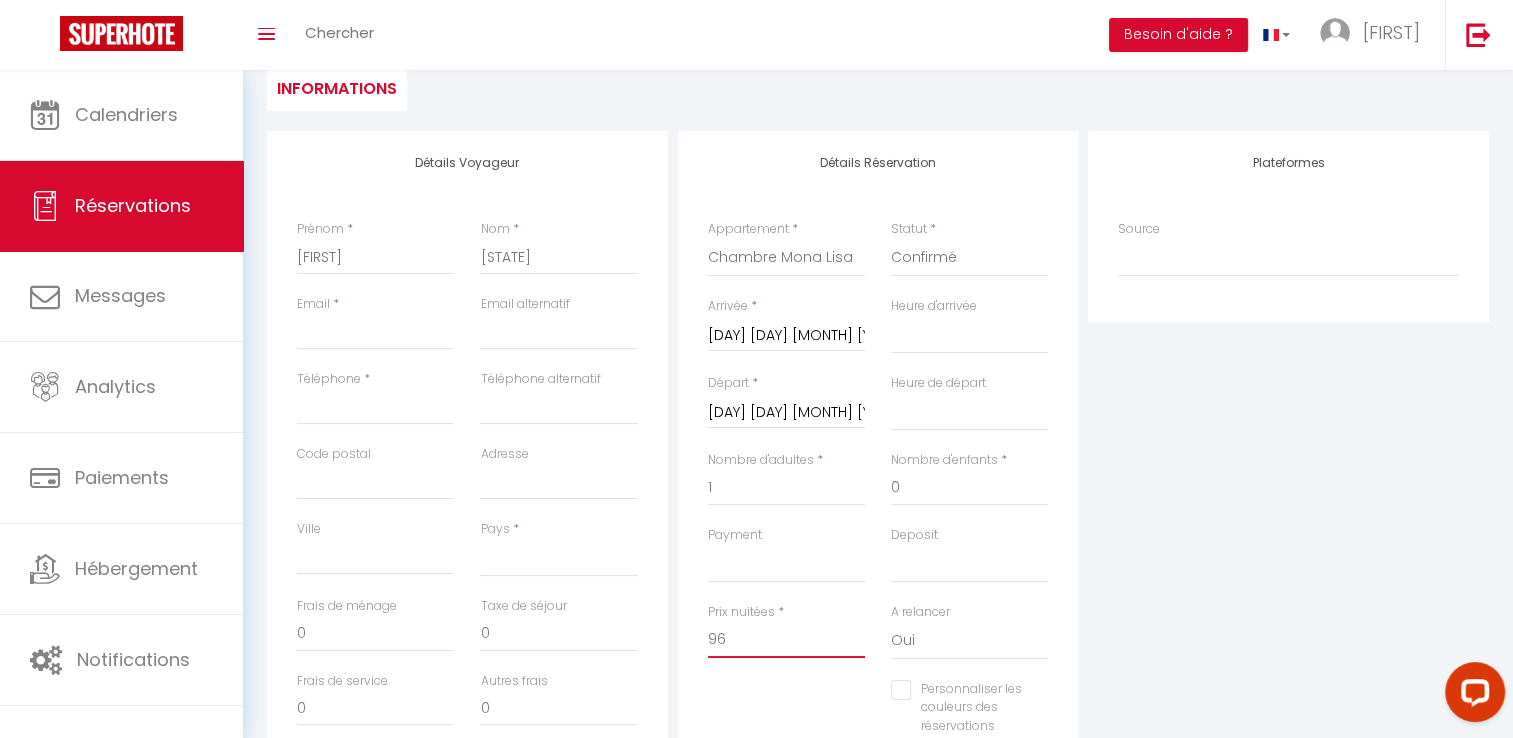 type on "96" 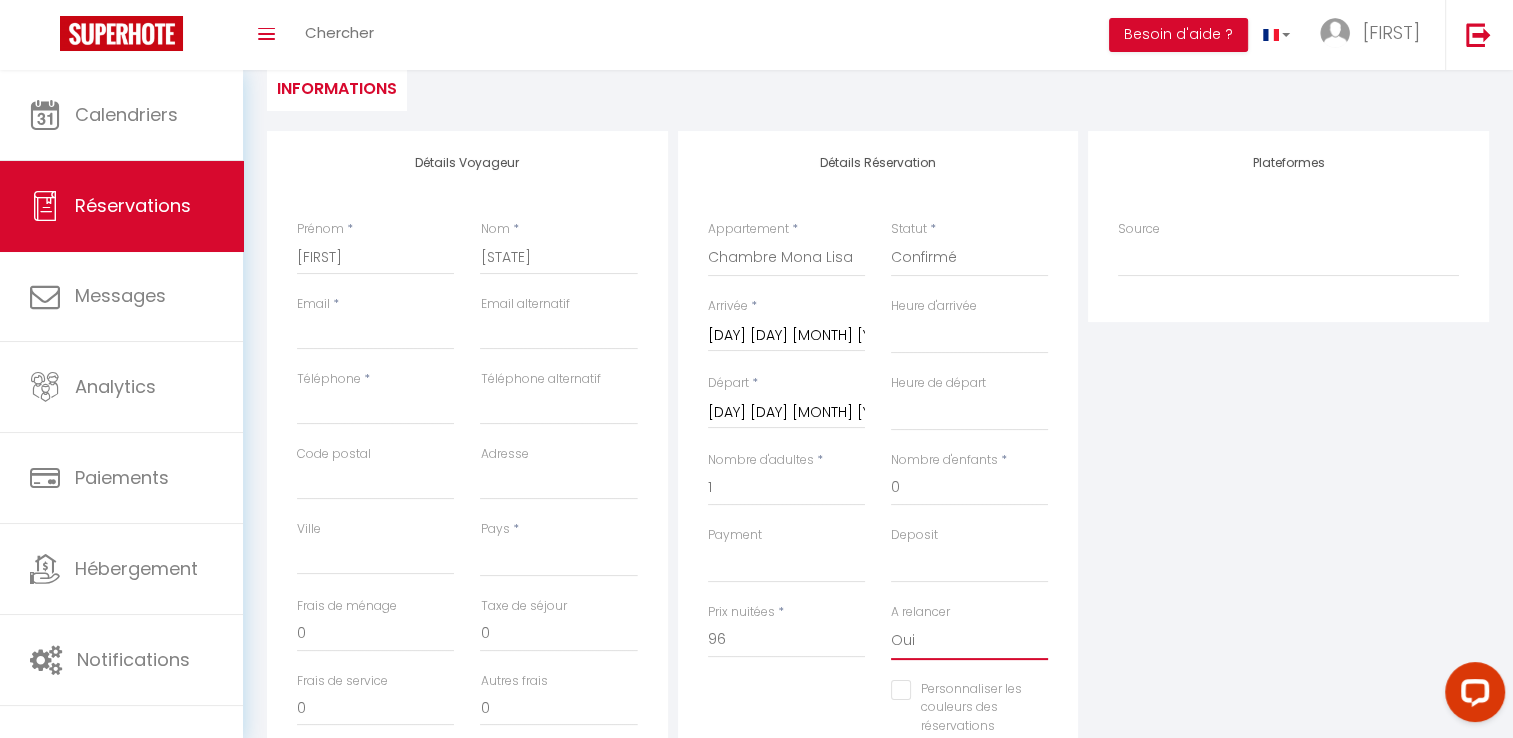 click on "Oui   Non" at bounding box center (969, 641) 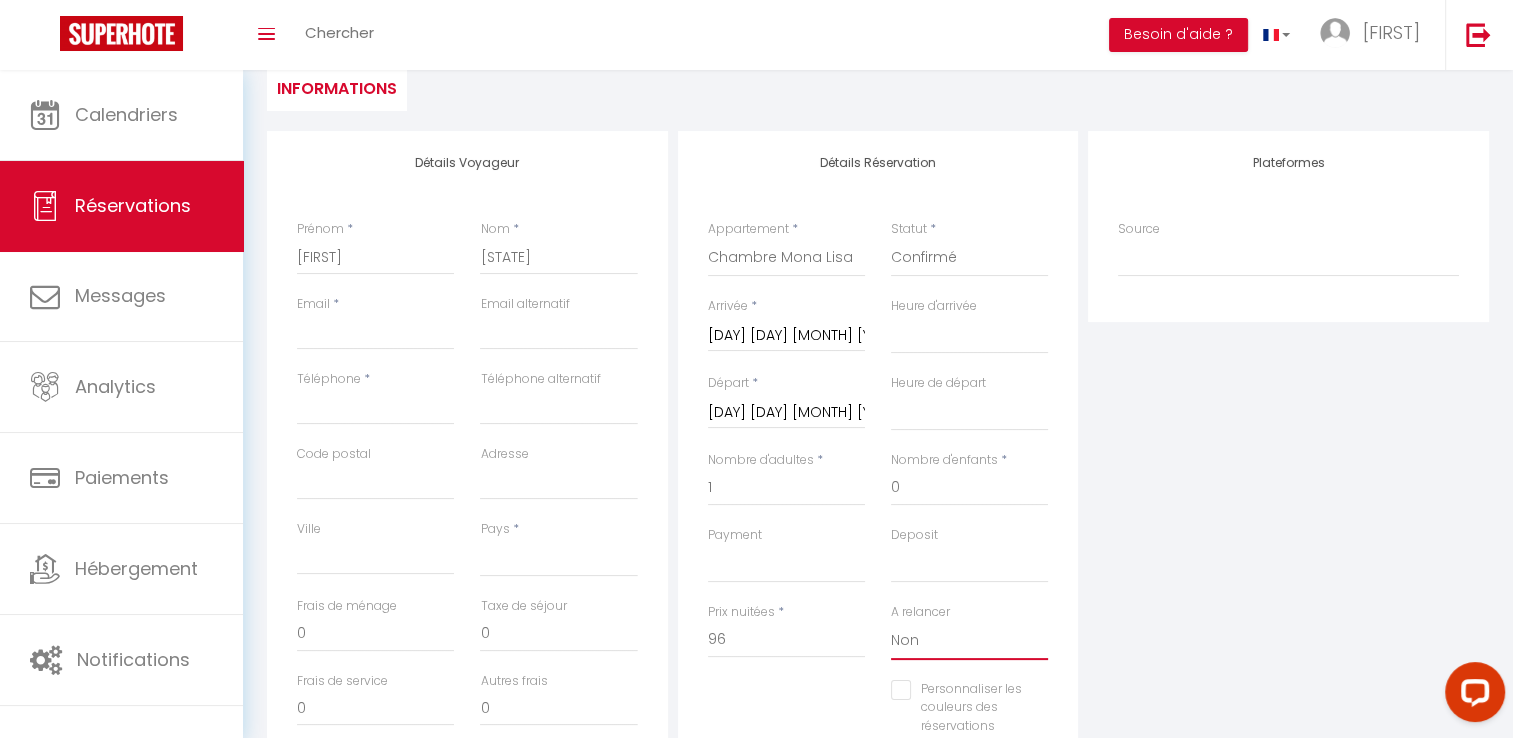 click on "Oui   Non" at bounding box center (969, 641) 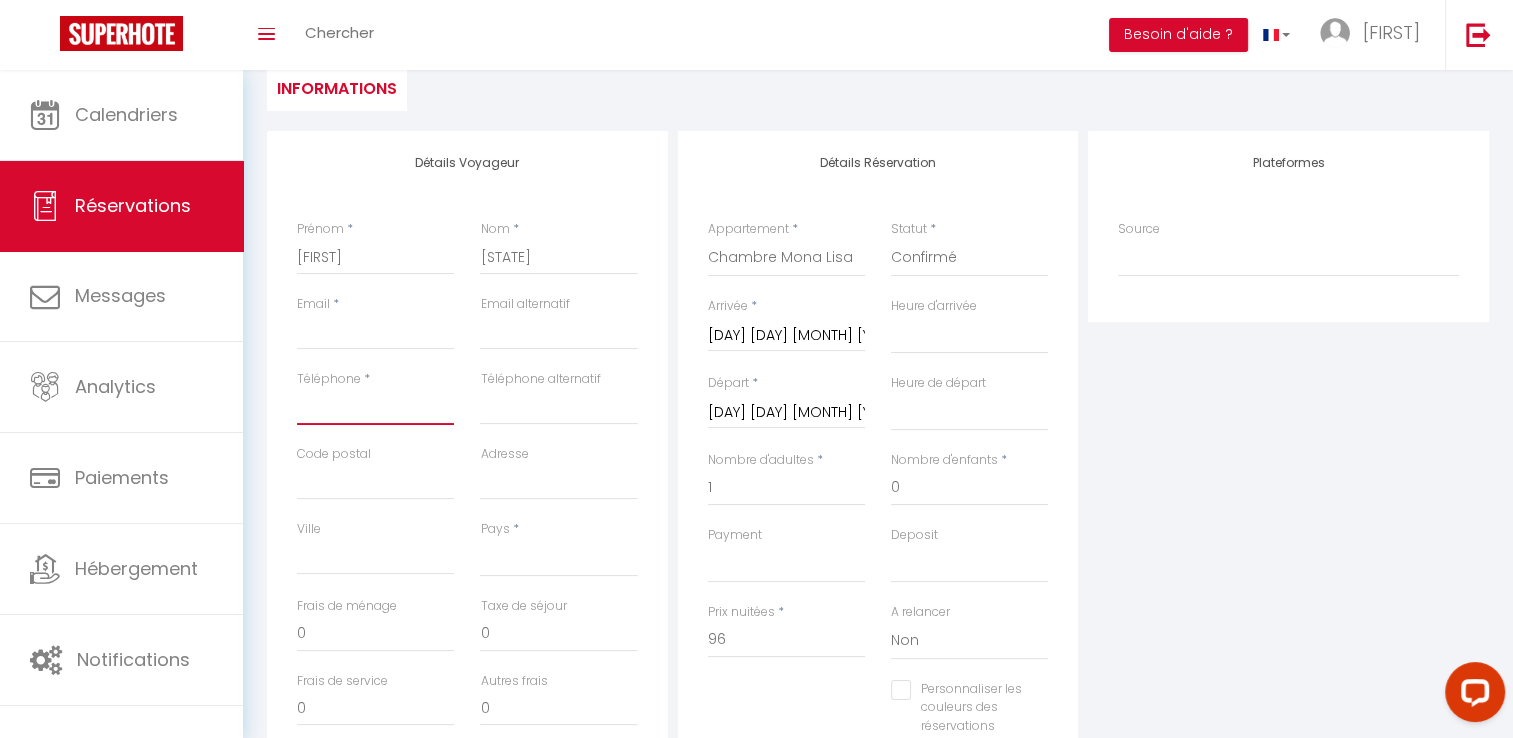 click on "Téléphone" at bounding box center [375, 407] 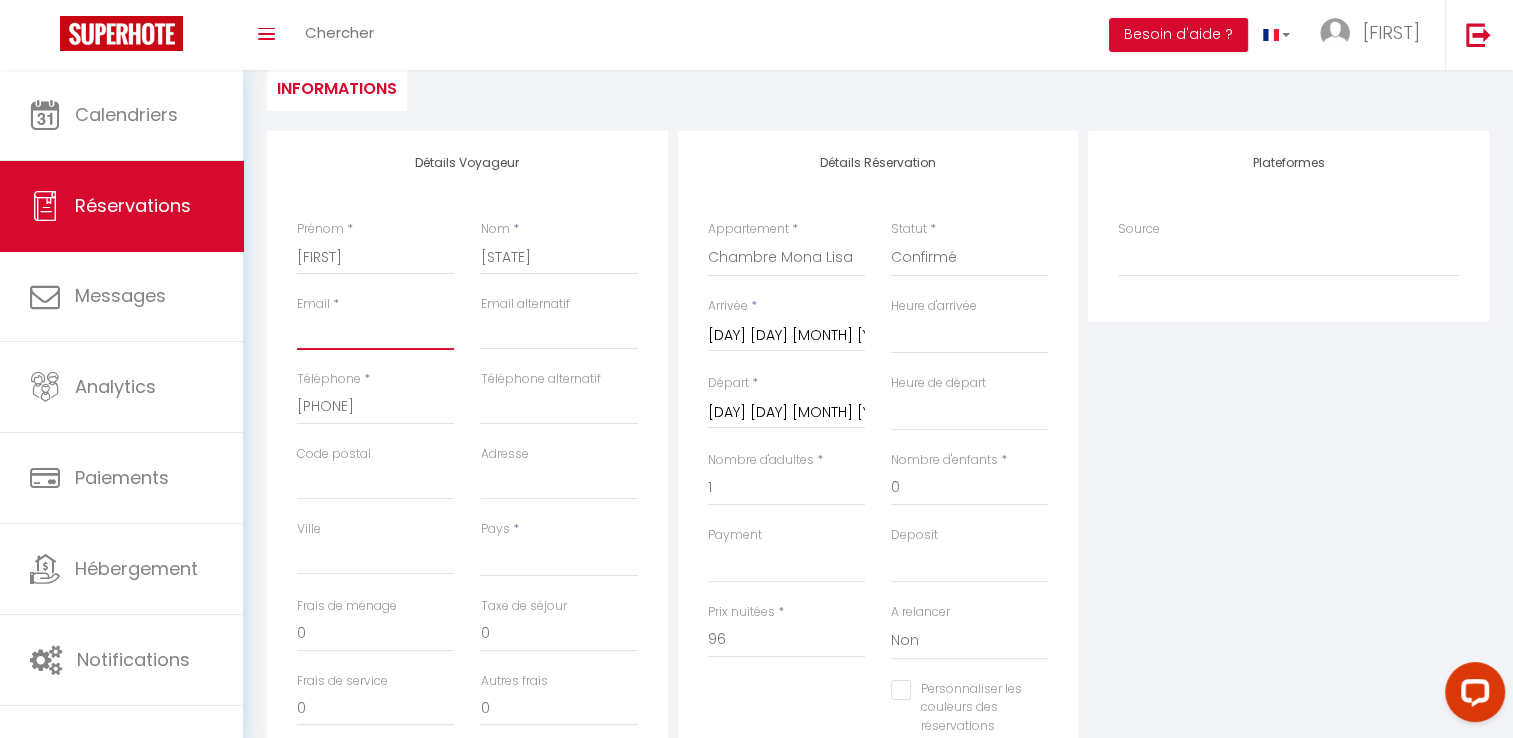 type on "[DOMAIN]@[DOMAIN].com" 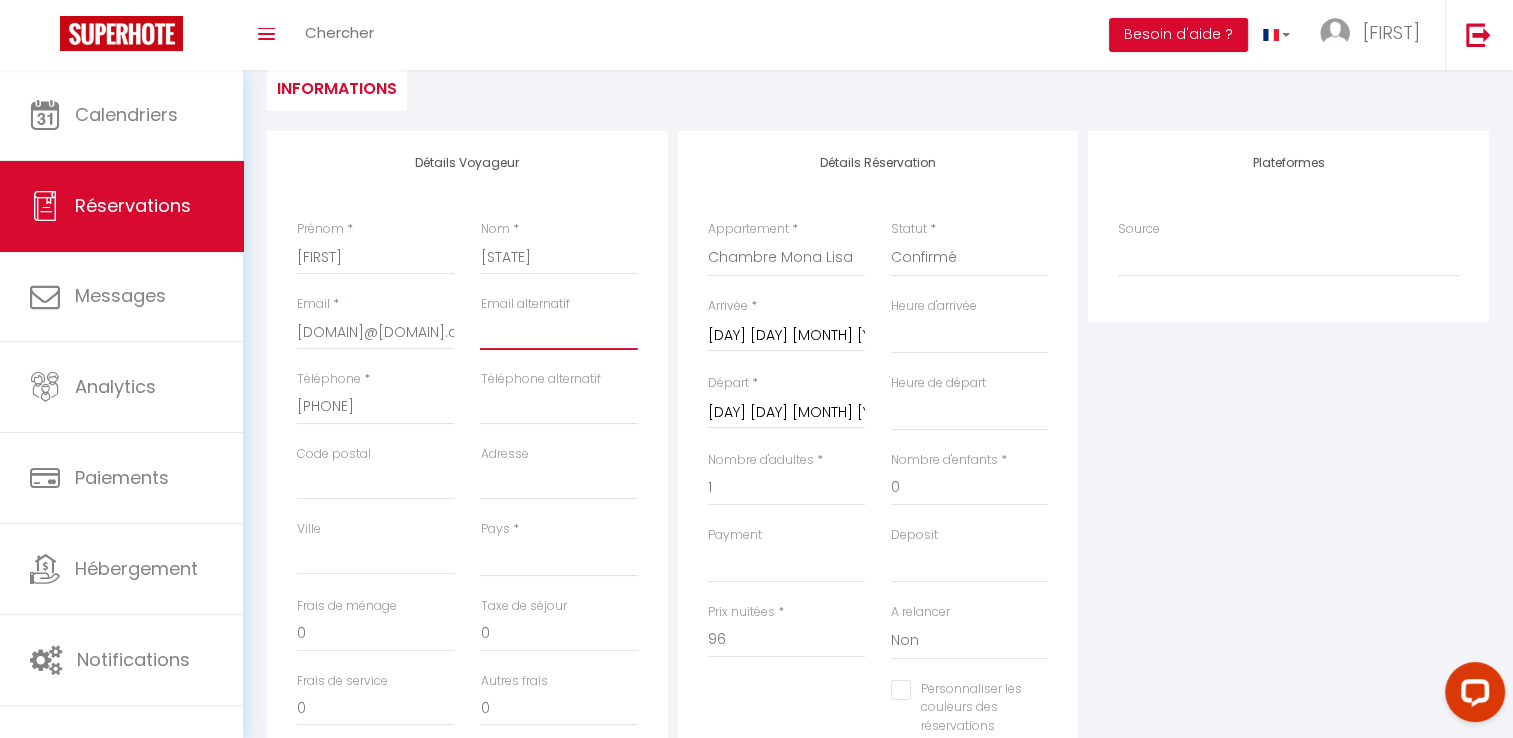 type on "[DOMAIN]@[DOMAIN].com" 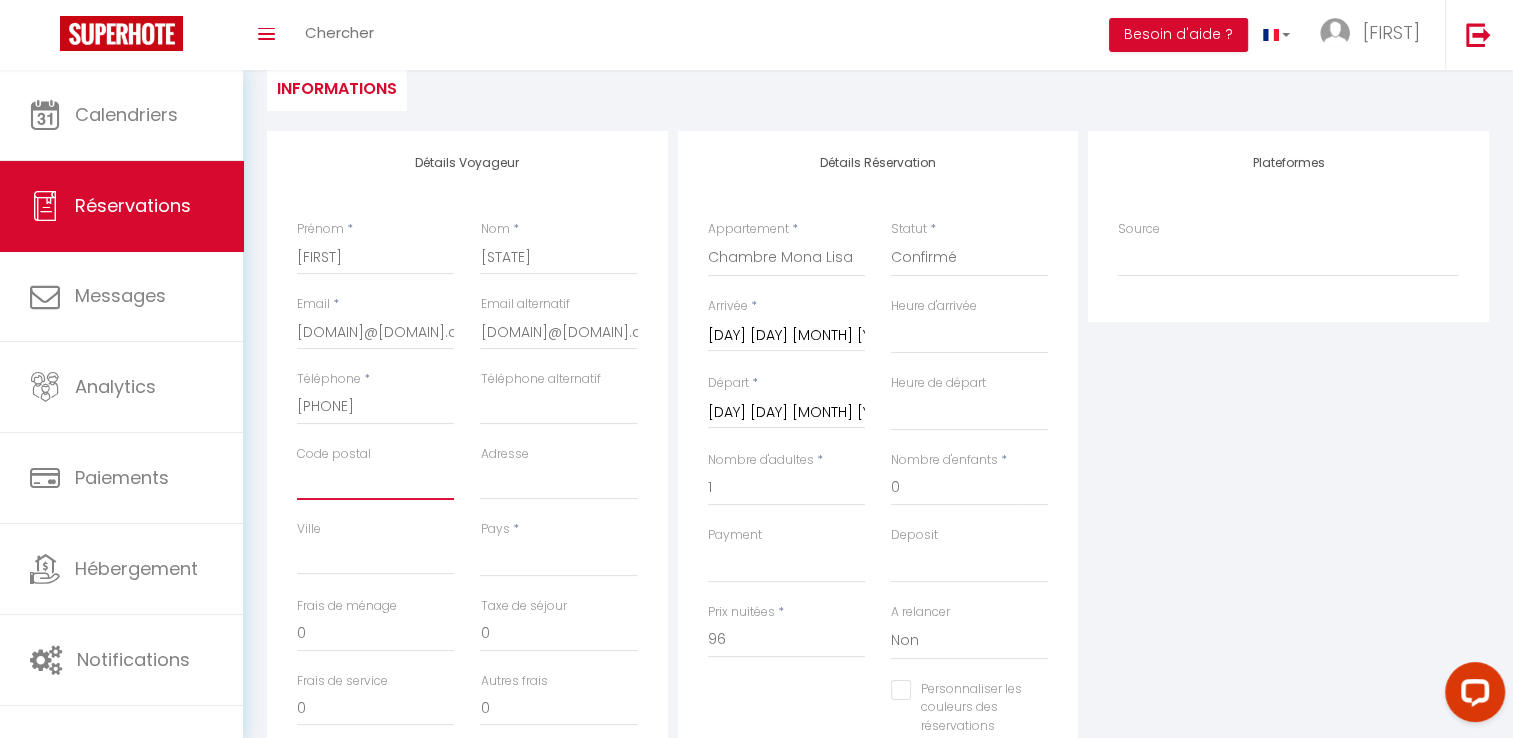 type on "82000" 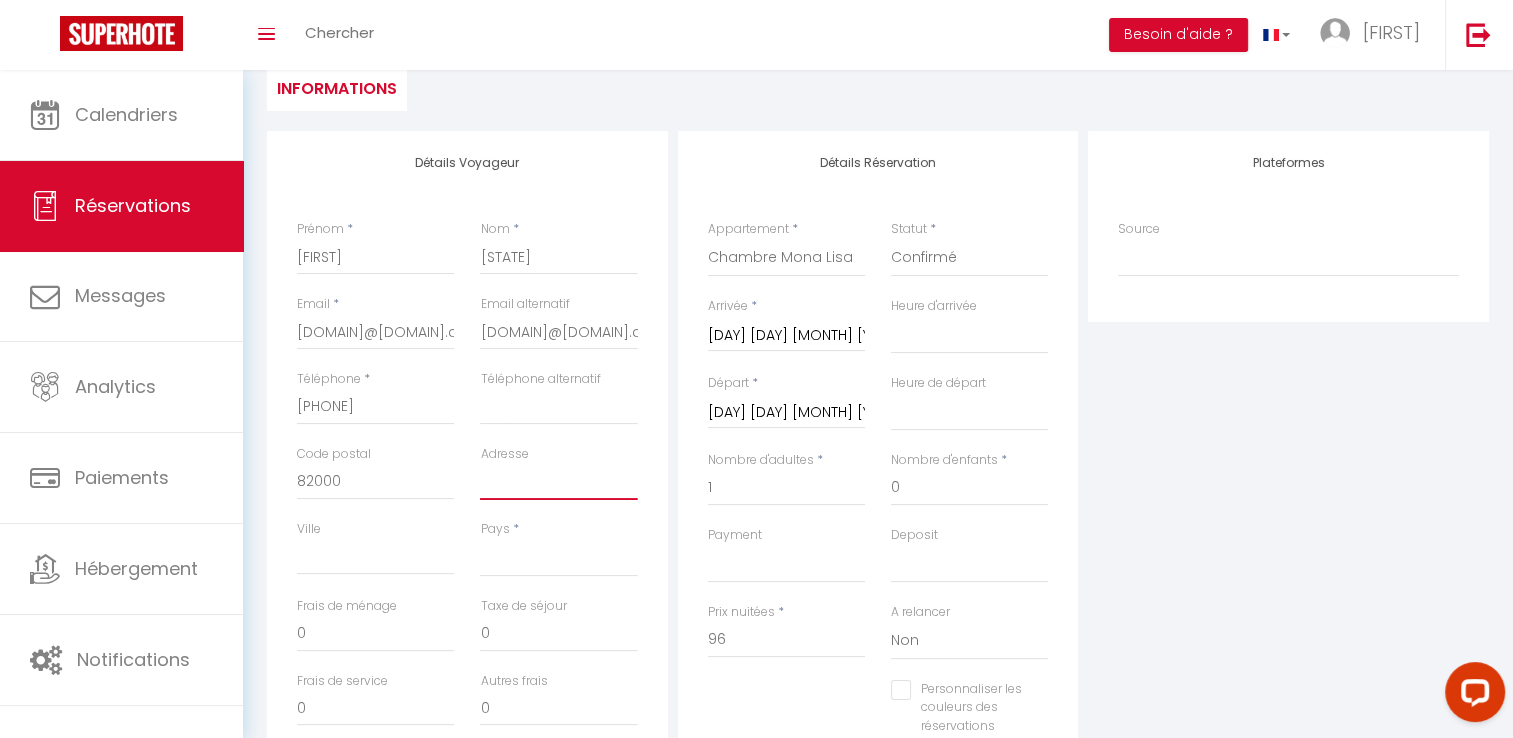 type on "SAS Manoir de la Gravette  [NUMBER] route de l'Aveyron" 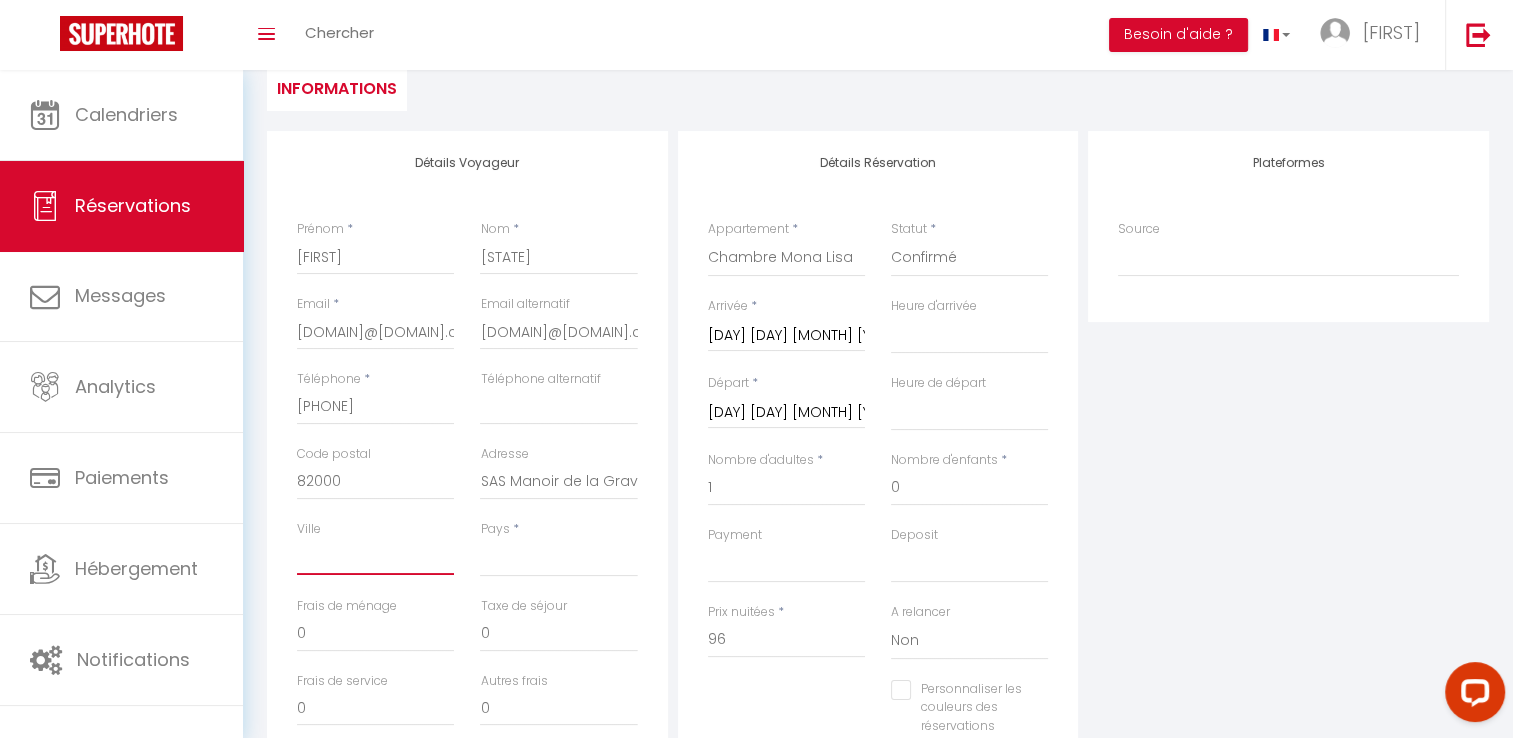 type on "[CITY]" 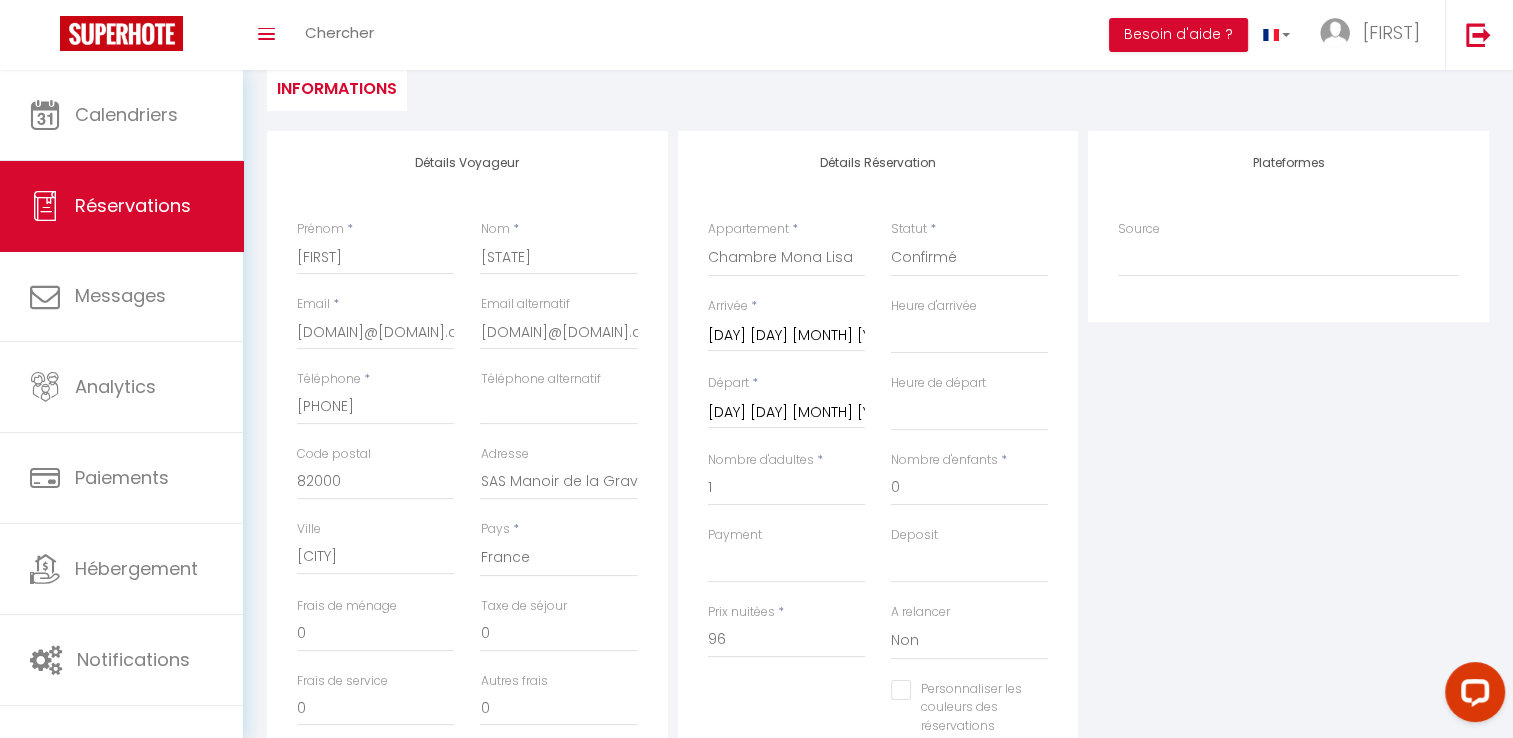 click on "Code postal   [POSTAL_CODE]" at bounding box center [375, 247] 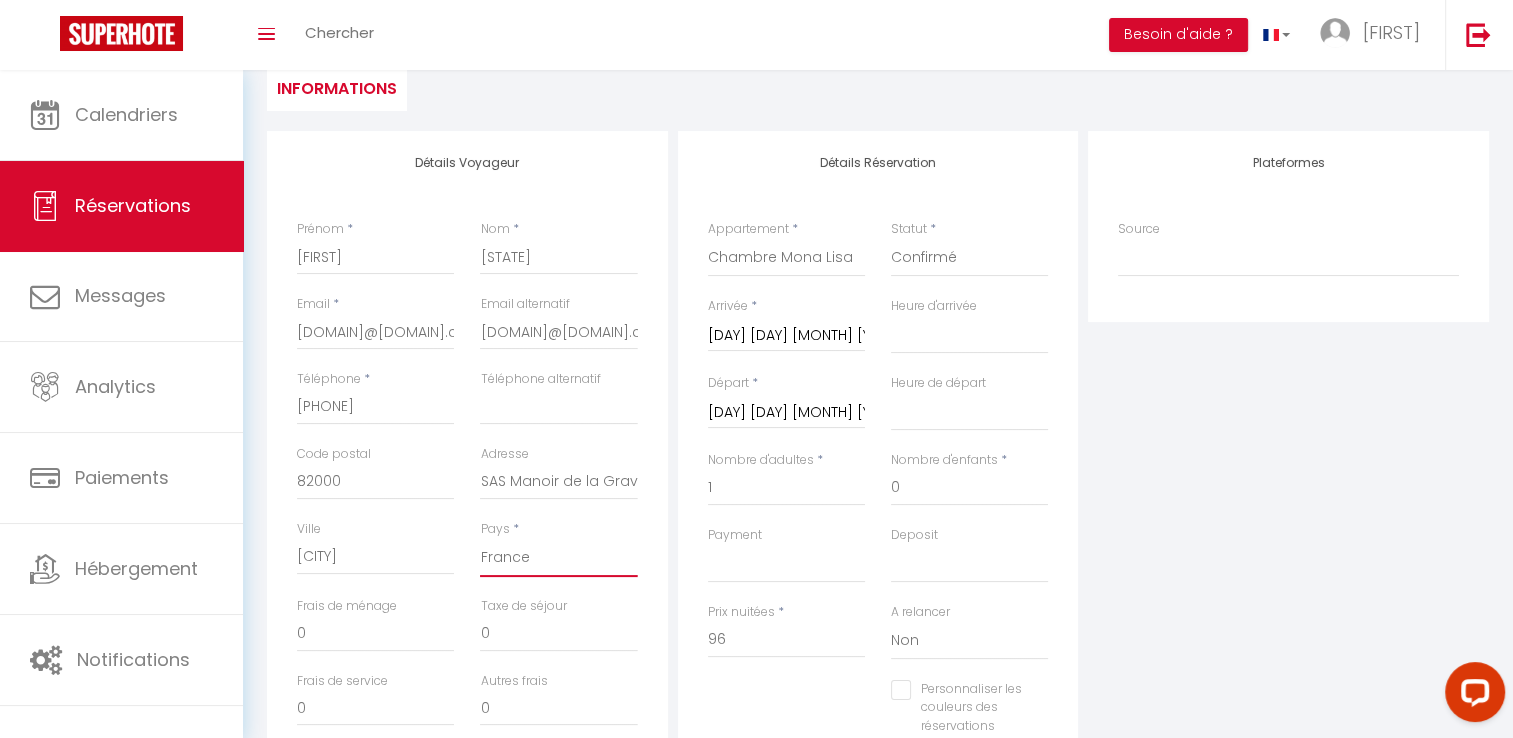 click on "France
Portugal
Afghanistan
Albania
Algeria
American Samoa
Andorra
Angola
Anguilla
Antarctica
Antigua and Barbuda
Argentina
Armenia
Aruba
Australia
Austria
Azerbaijan
Bahamas
Bahrain
Bangladesh
Barbados
Belarus
Belgium
Belize" at bounding box center [558, 558] 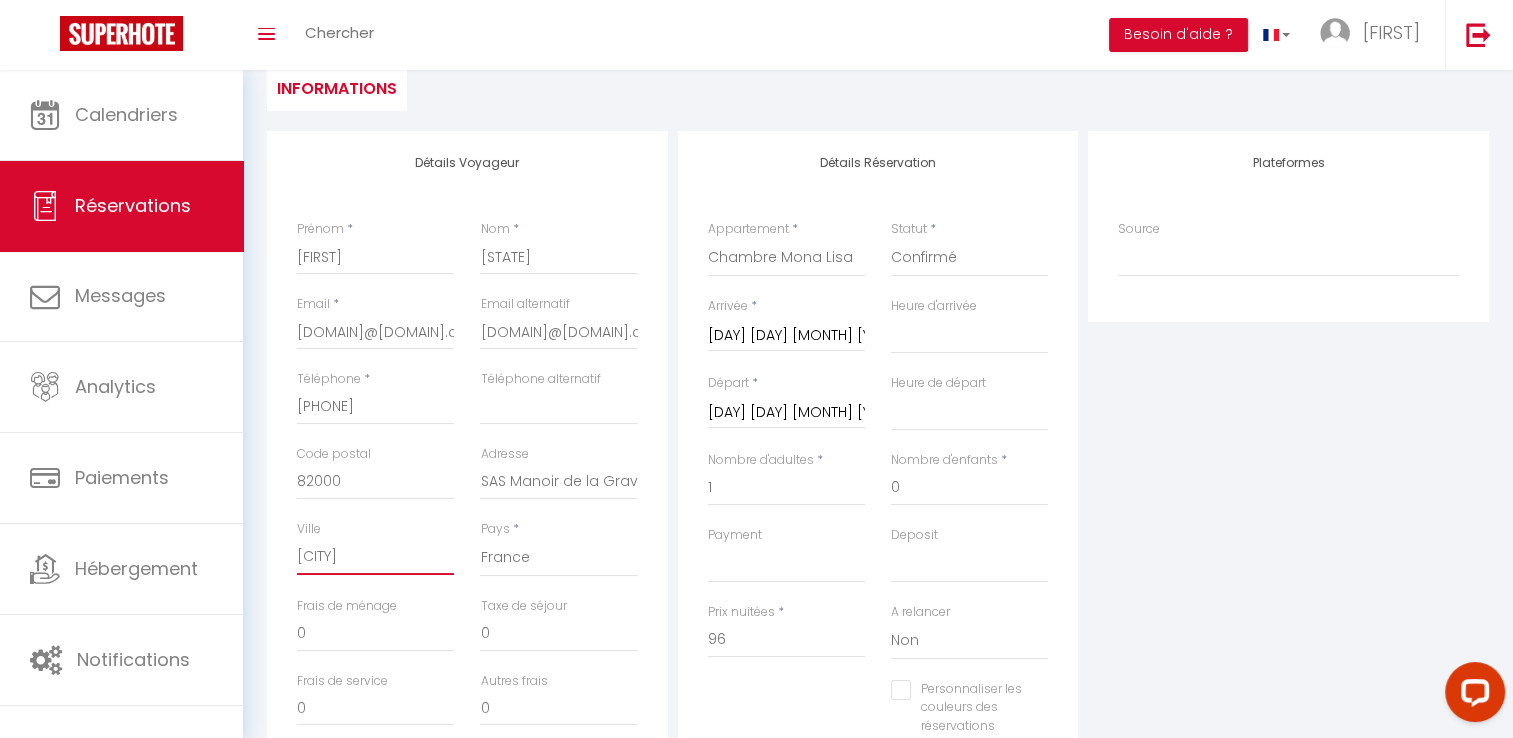click on "[CITY]" at bounding box center (375, 557) 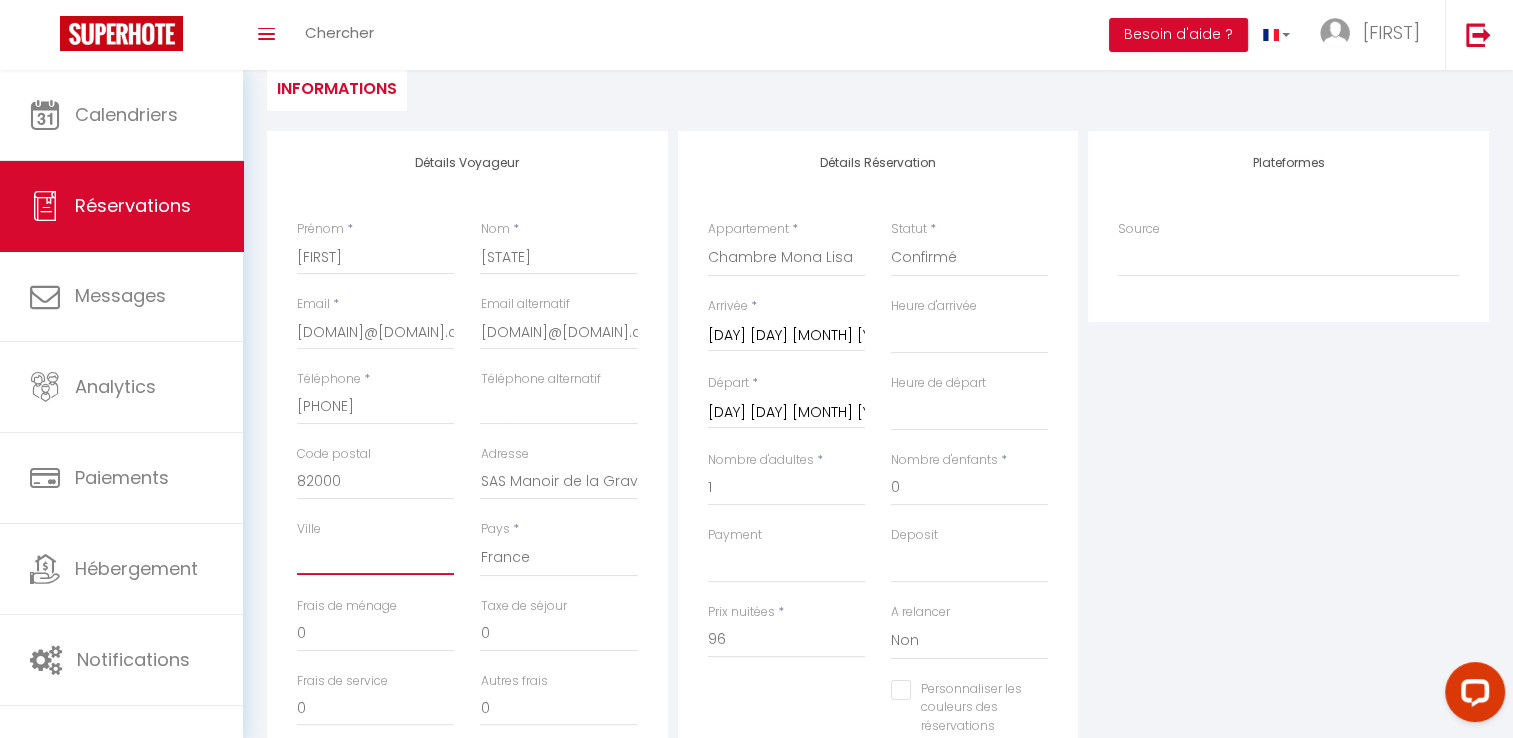 type 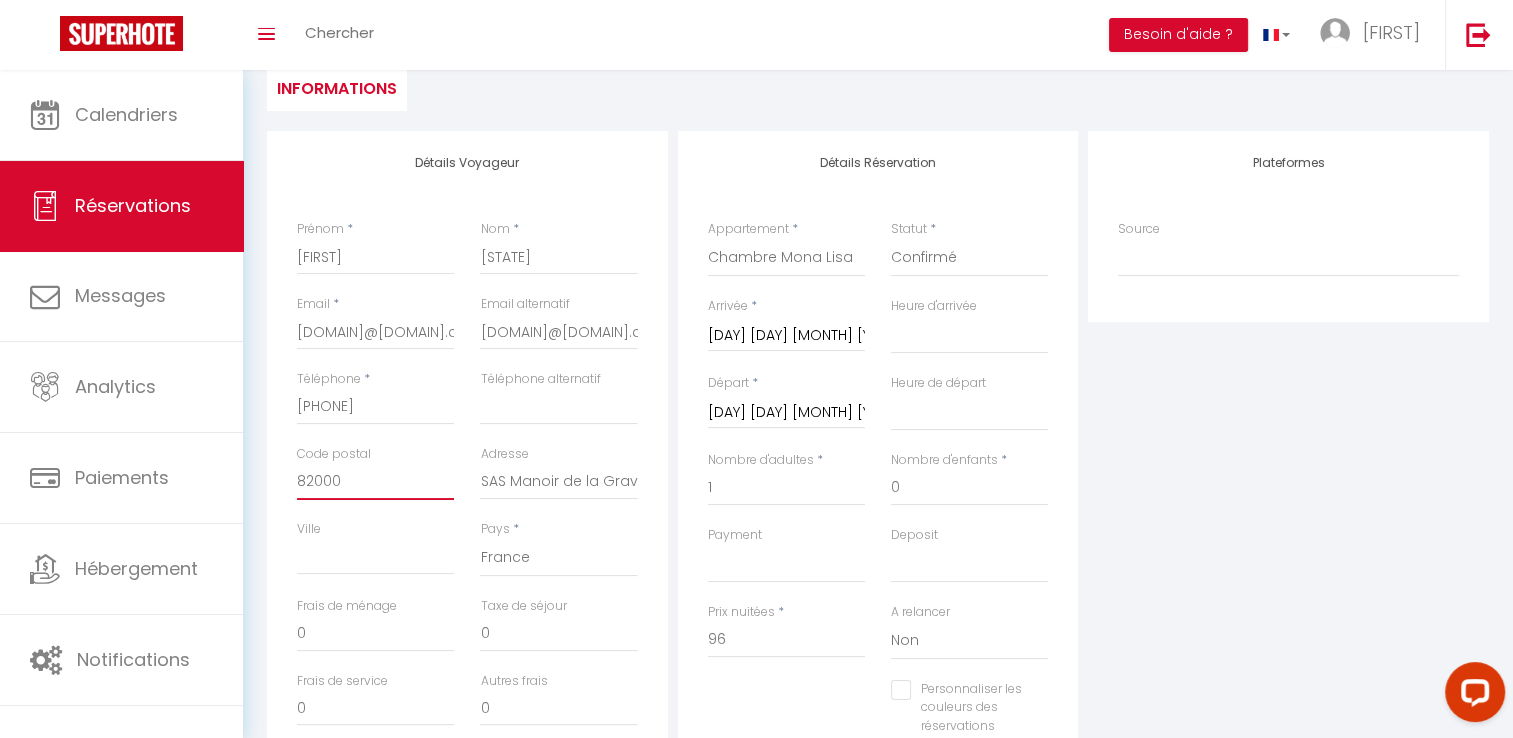 click on "82000" at bounding box center (375, 482) 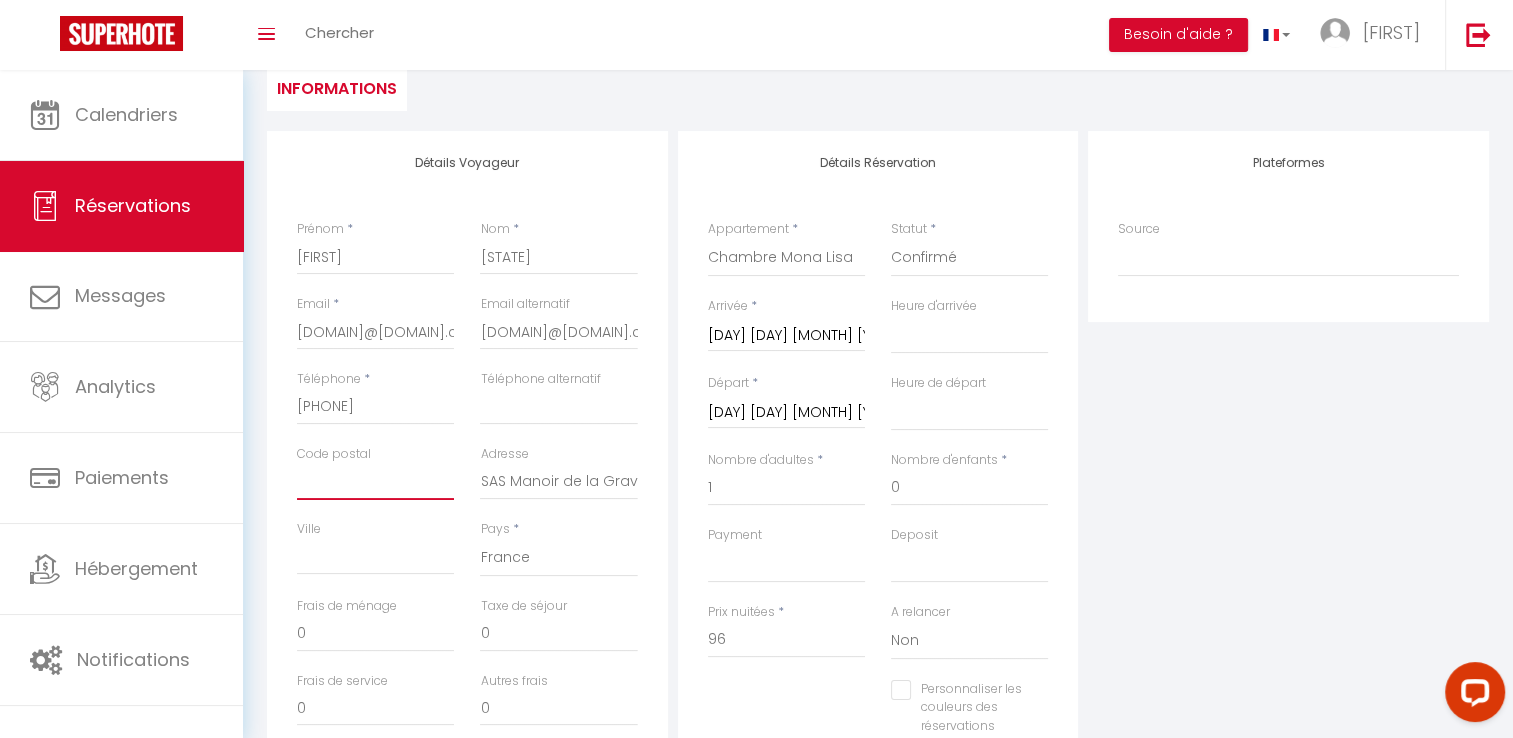 type 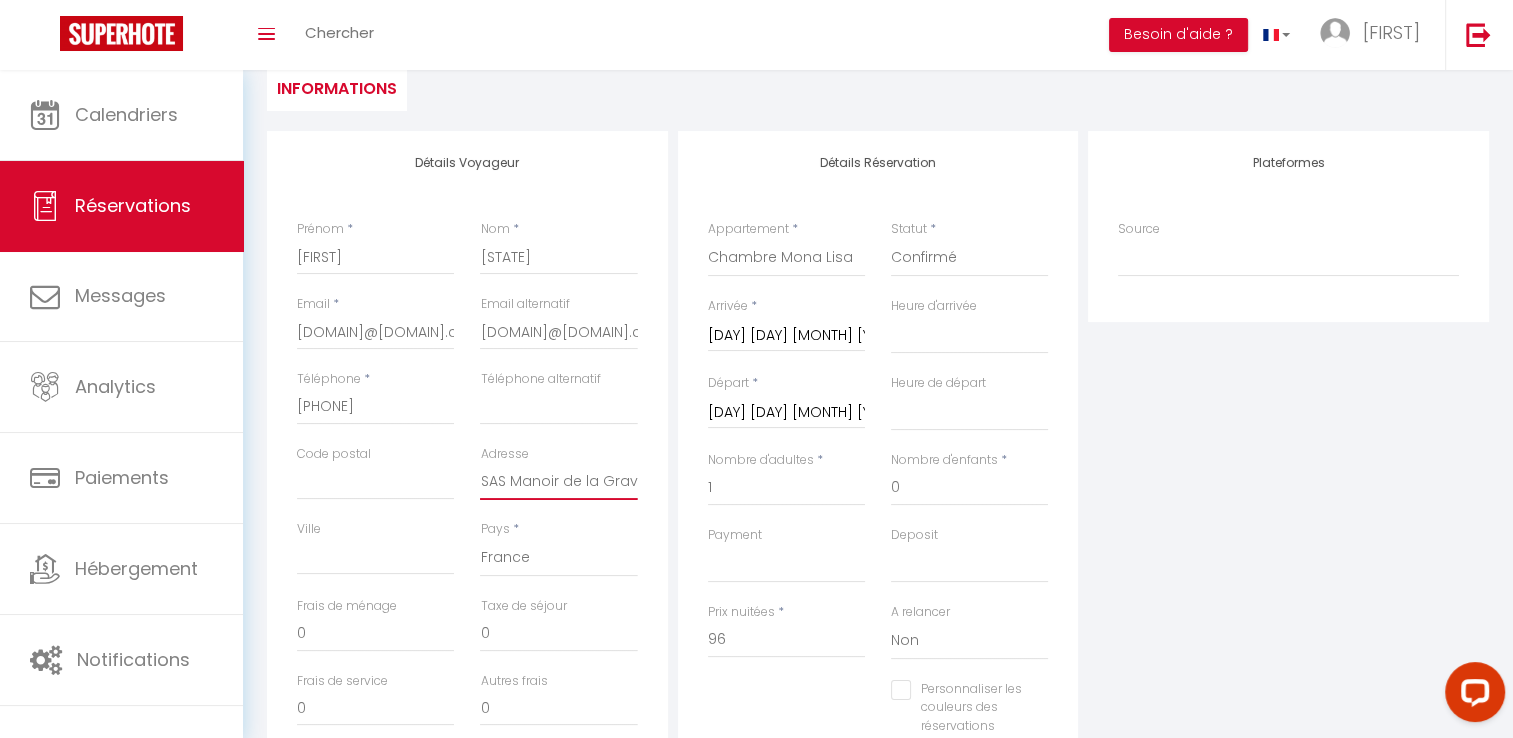 click on "SAS Manoir de la Gravette  [NUMBER] route de l'Aveyron" at bounding box center [558, 482] 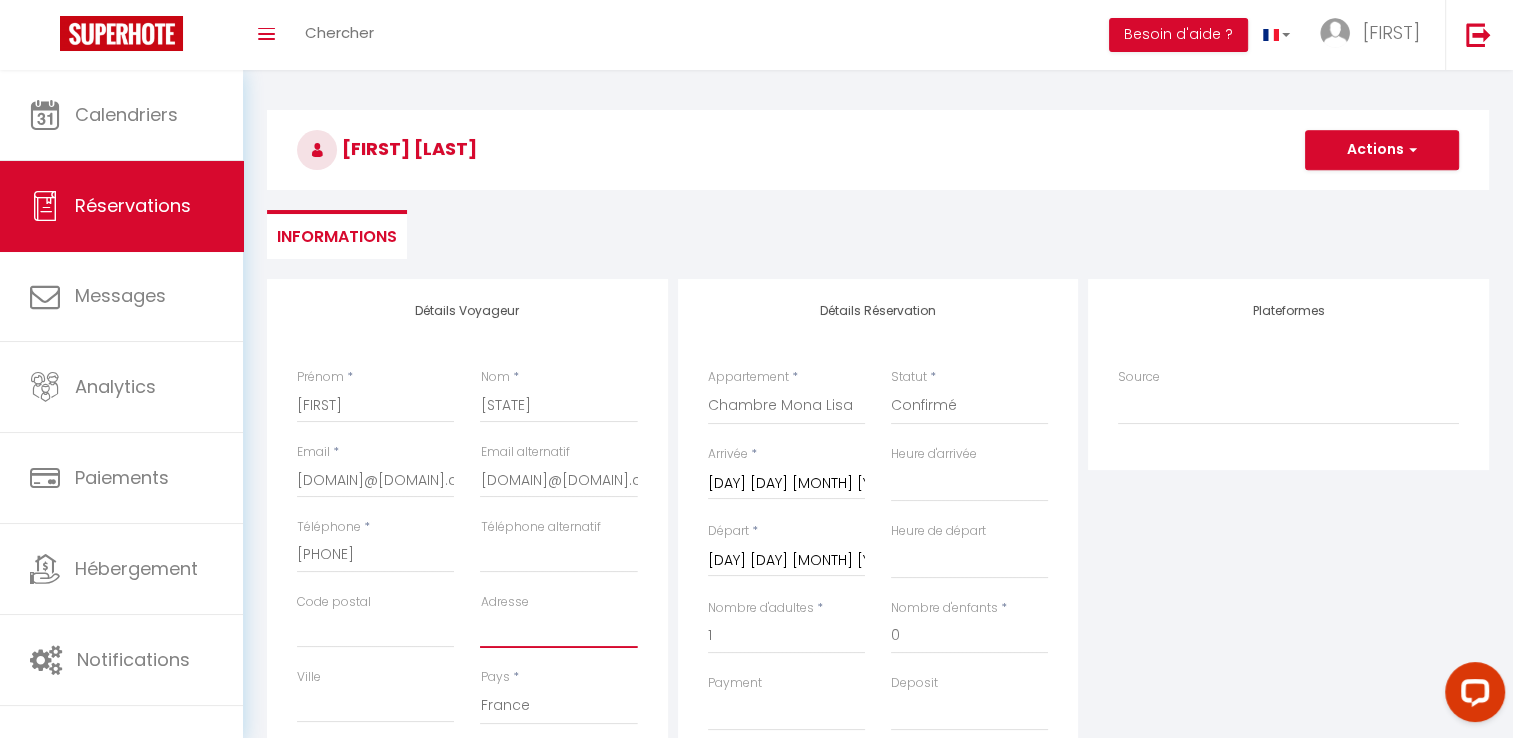 scroll, scrollTop: 0, scrollLeft: 0, axis: both 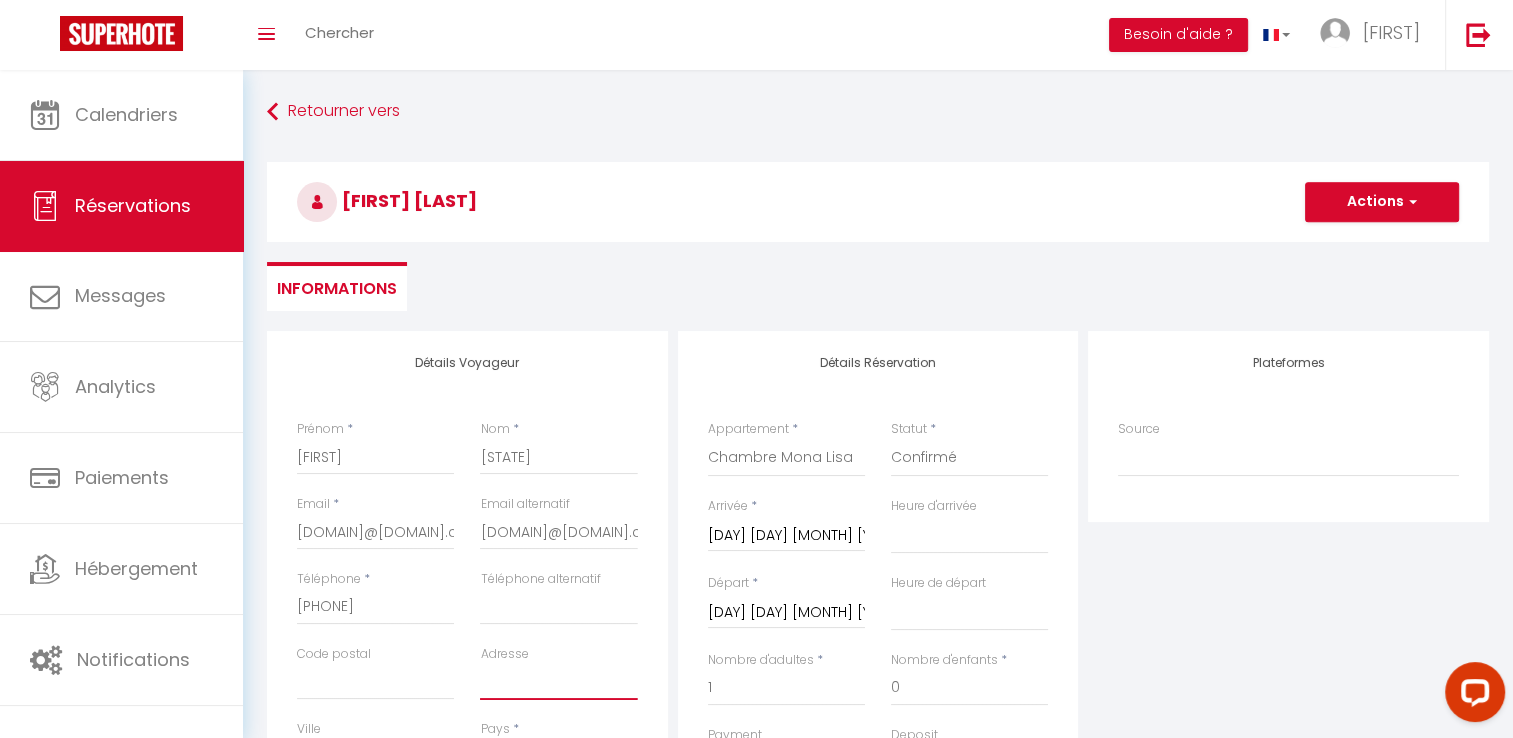 type 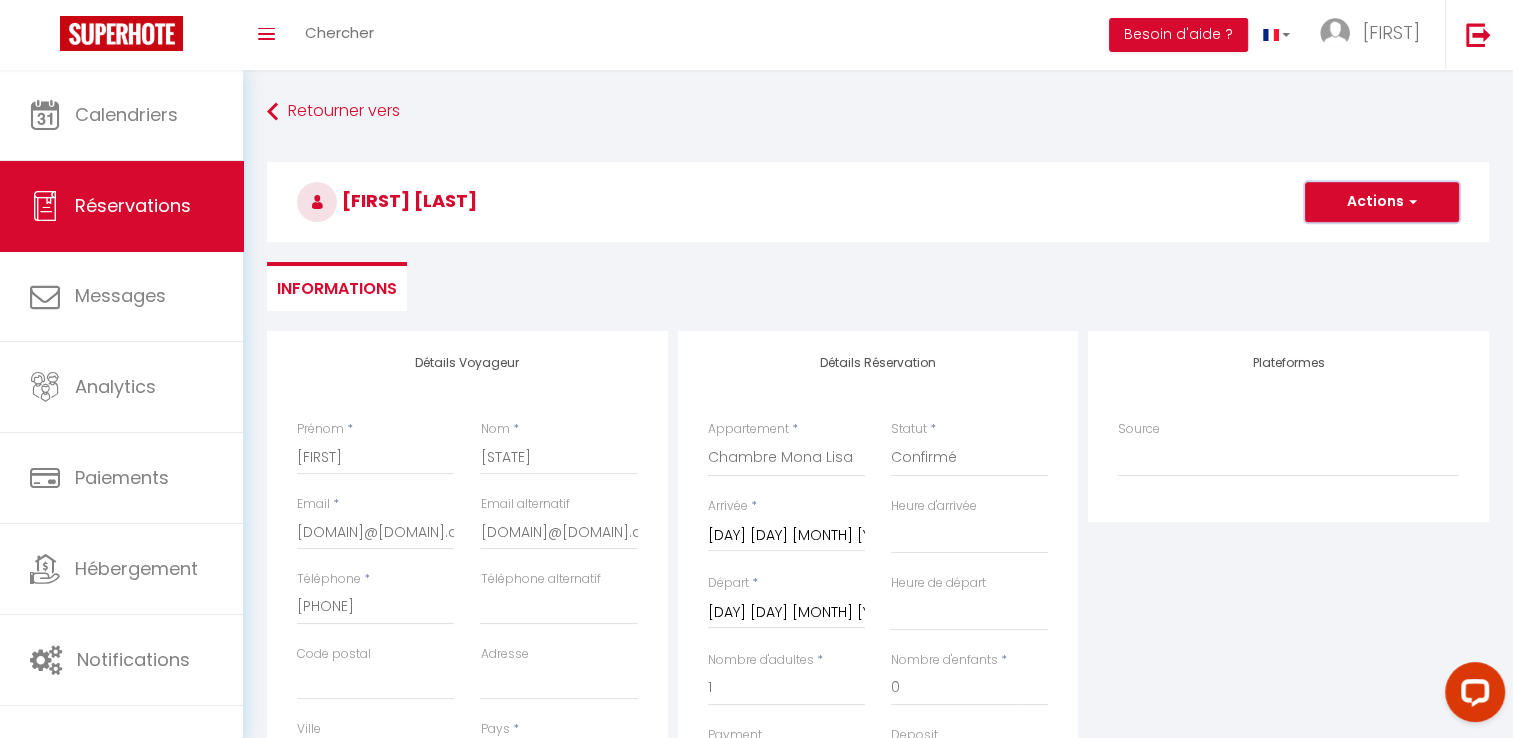 click on "Actions" at bounding box center [1382, 202] 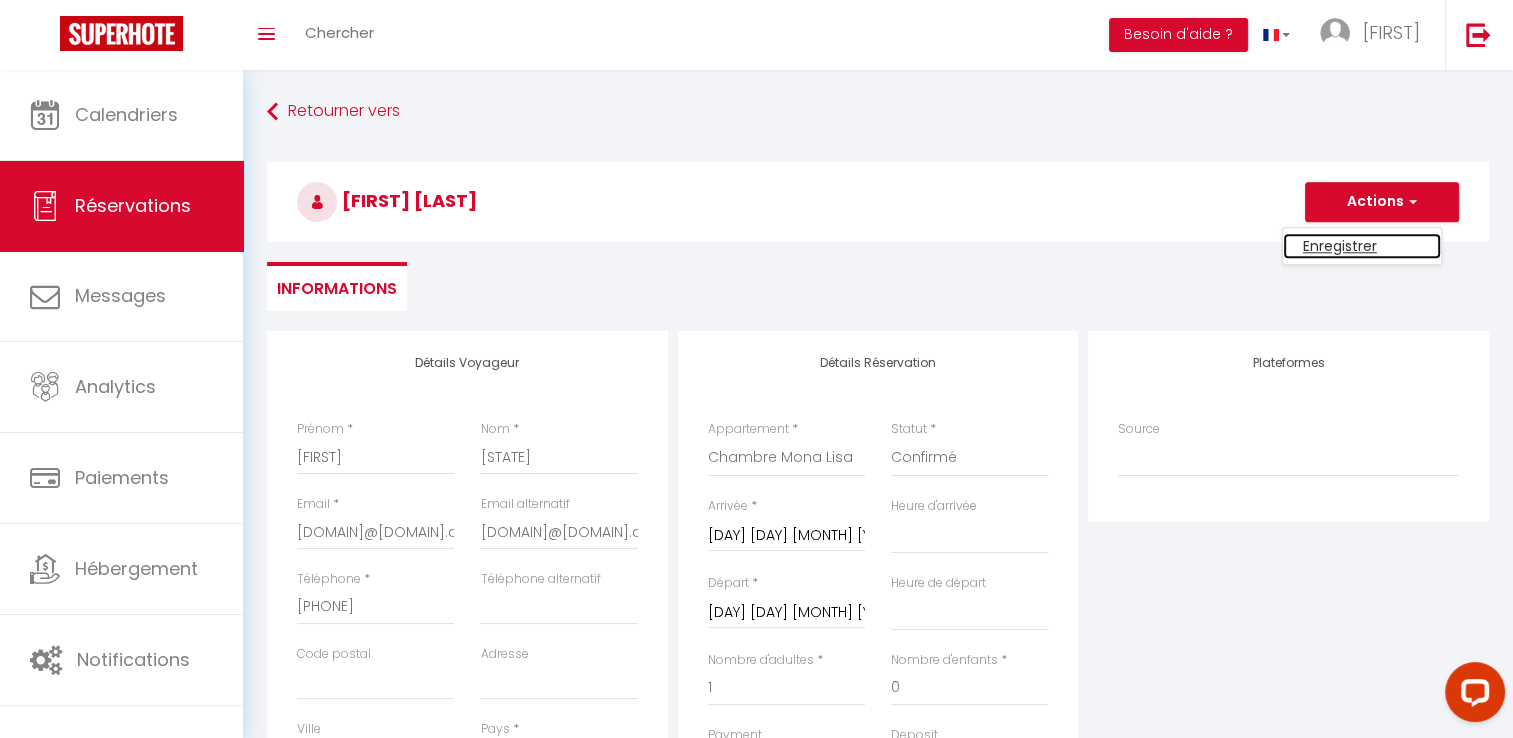 click on "Enregistrer" at bounding box center (1362, 246) 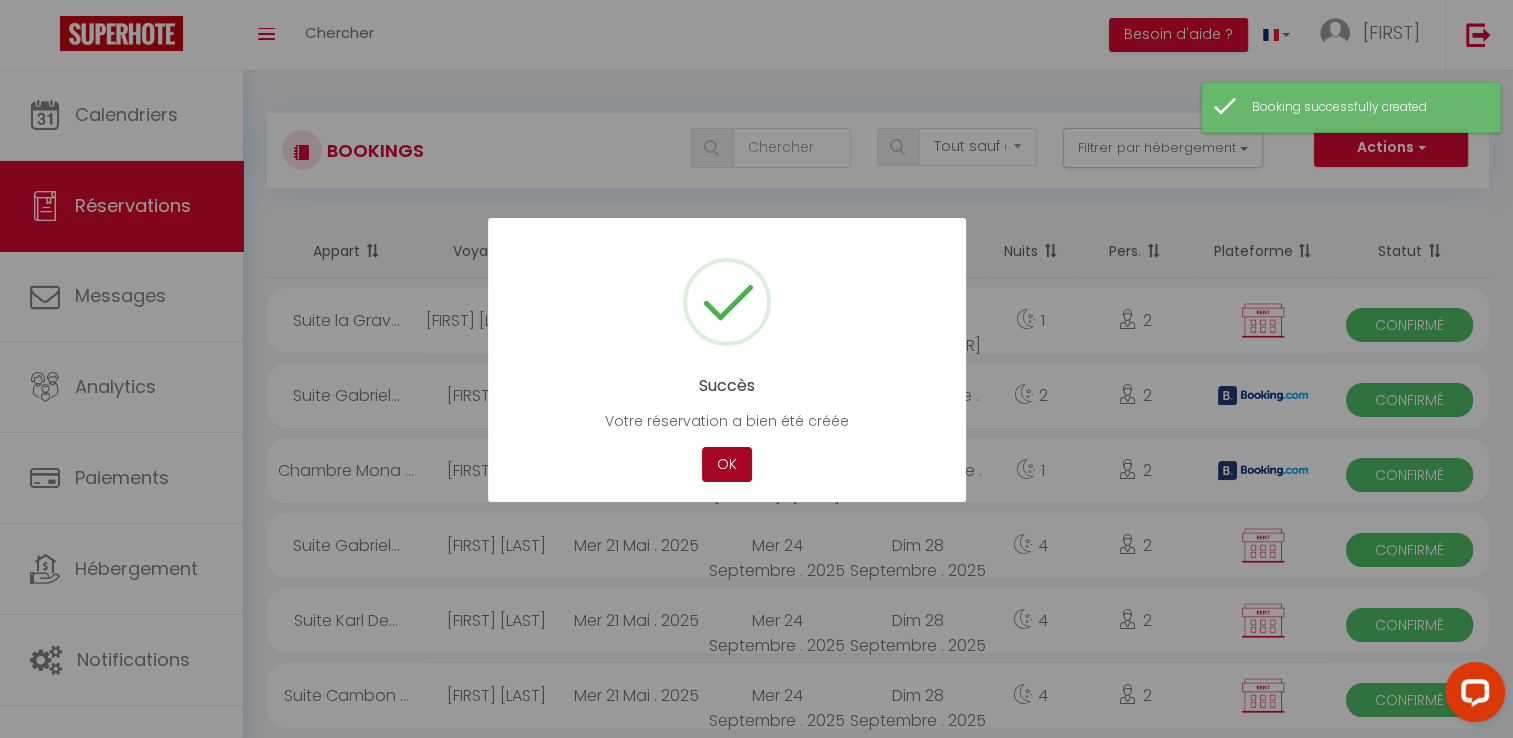 click on "OK" at bounding box center [727, 464] 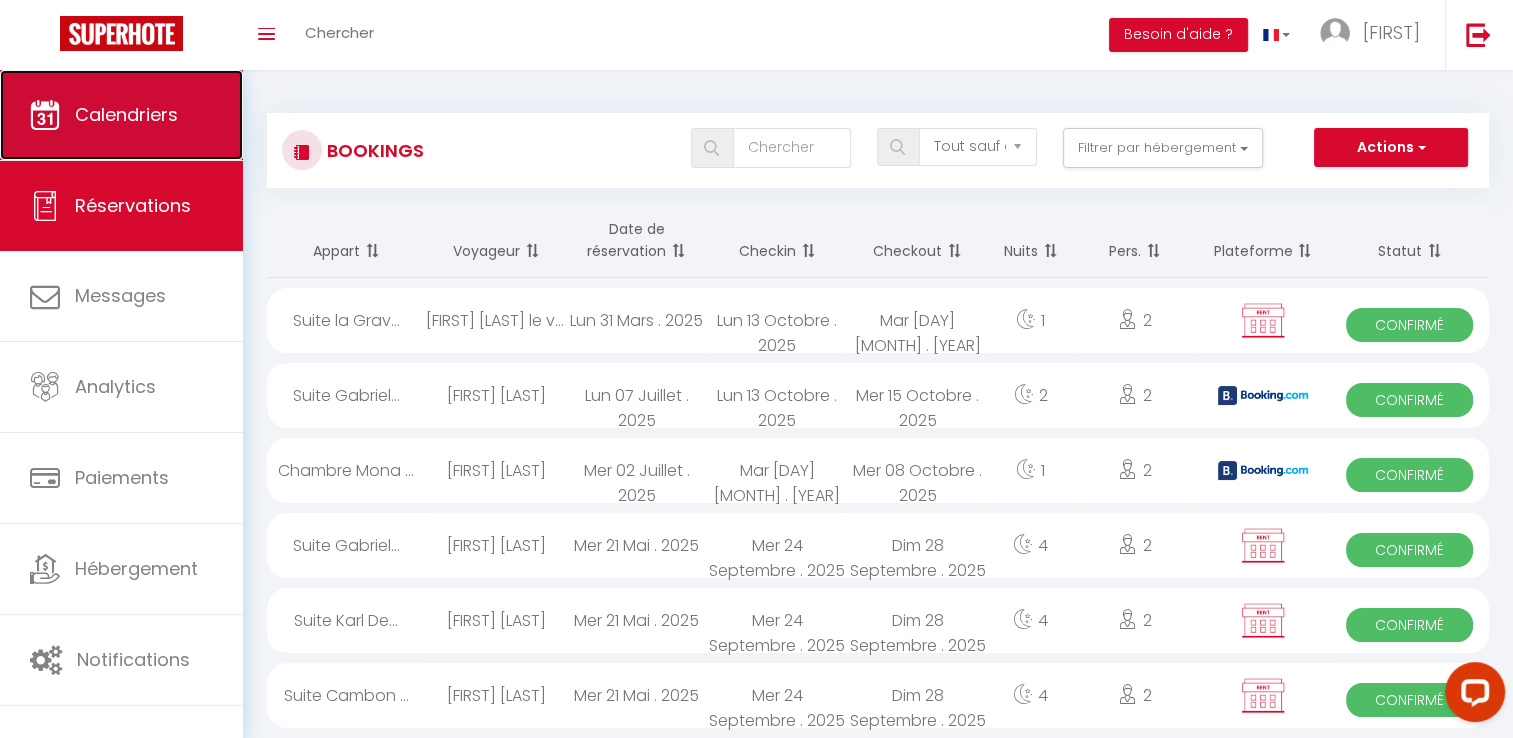 click on "Calendriers" at bounding box center [126, 114] 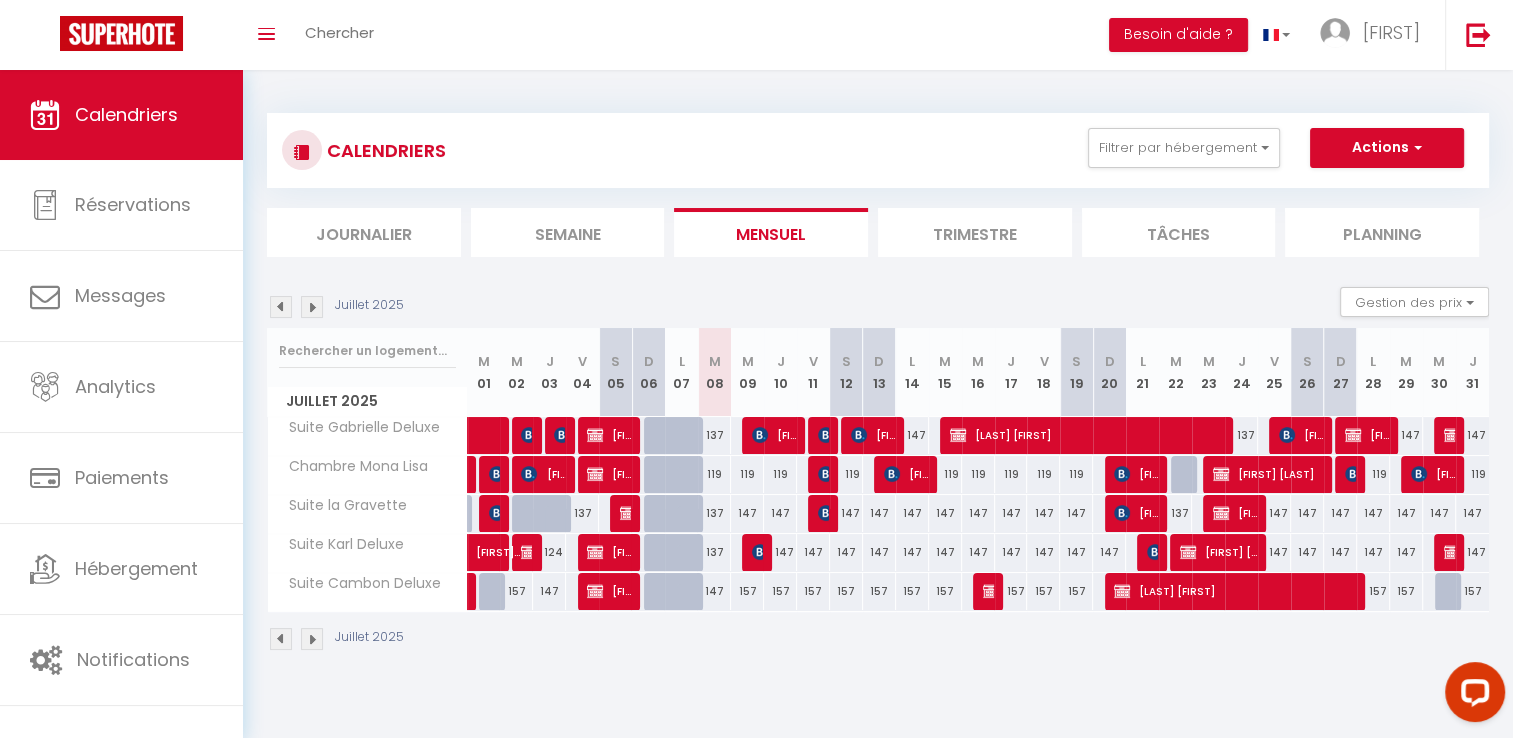 click at bounding box center [312, 307] 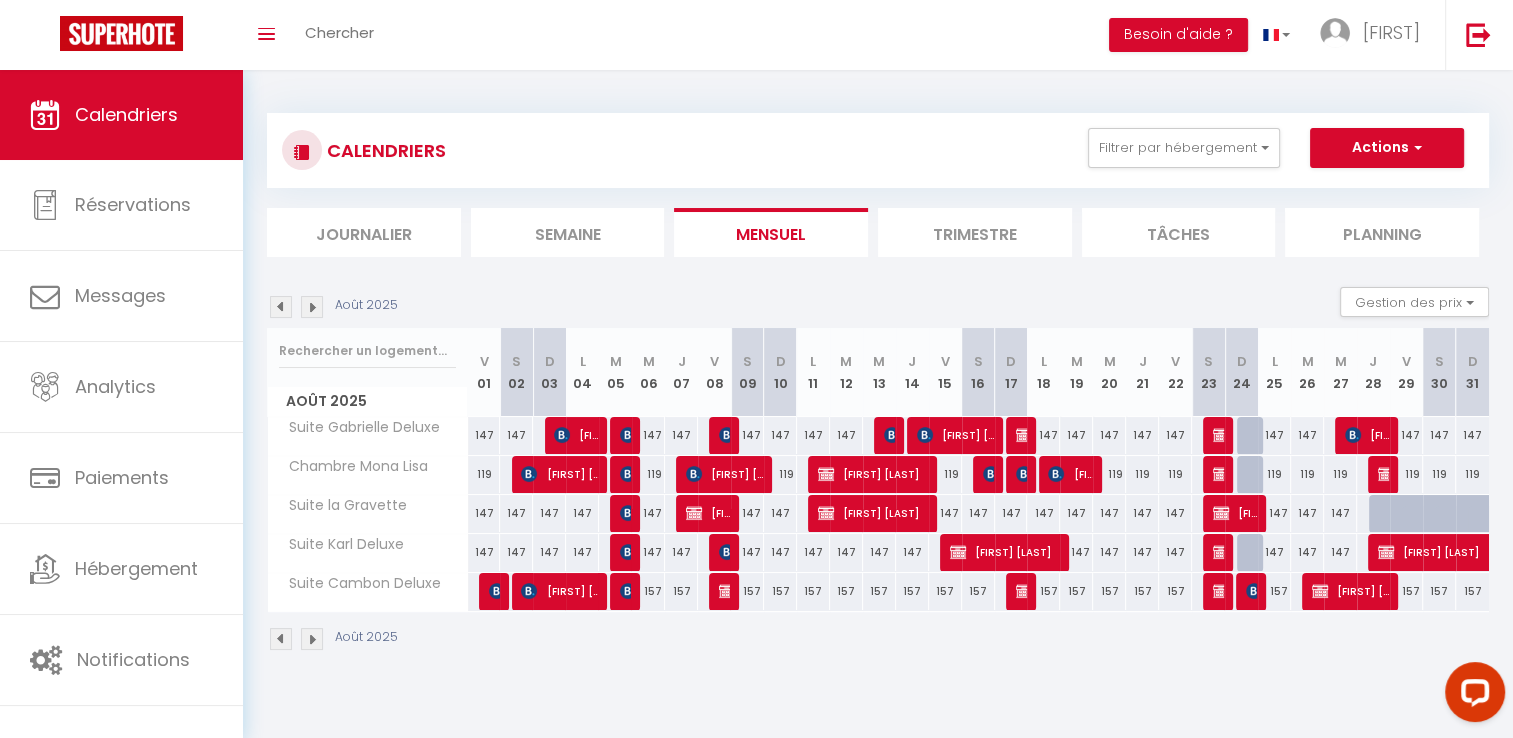 click at bounding box center [281, 307] 